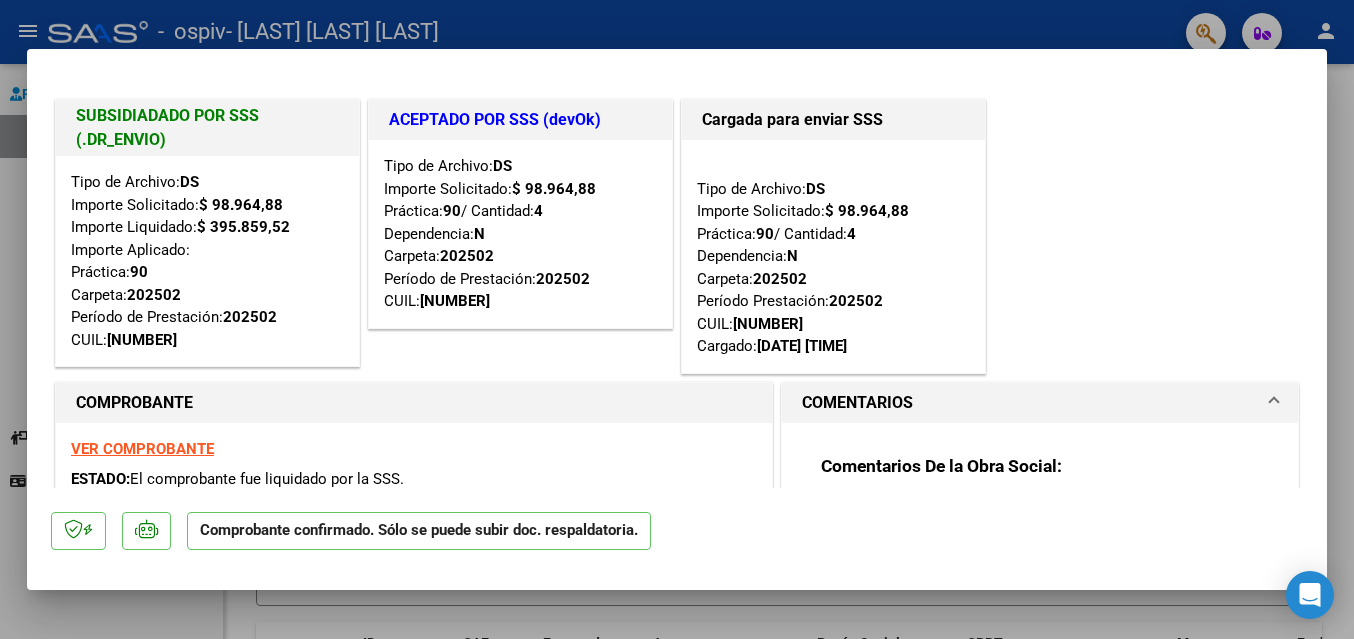 scroll, scrollTop: 0, scrollLeft: 0, axis: both 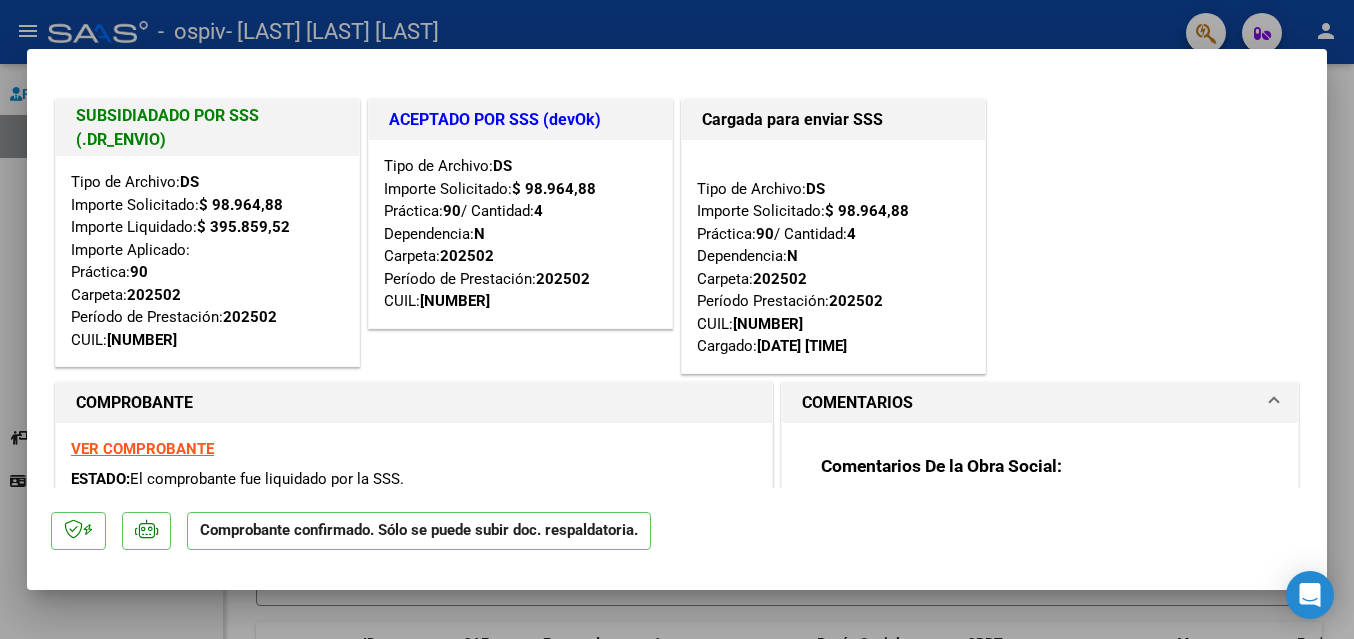 click at bounding box center (677, 319) 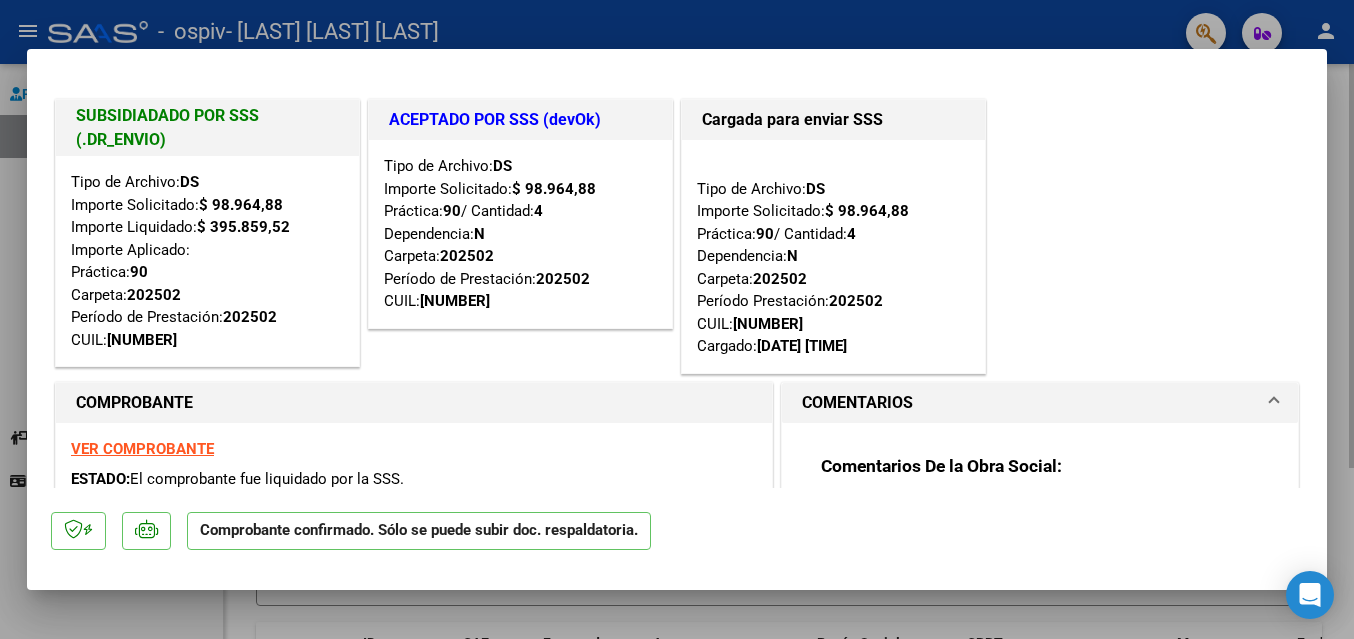 type 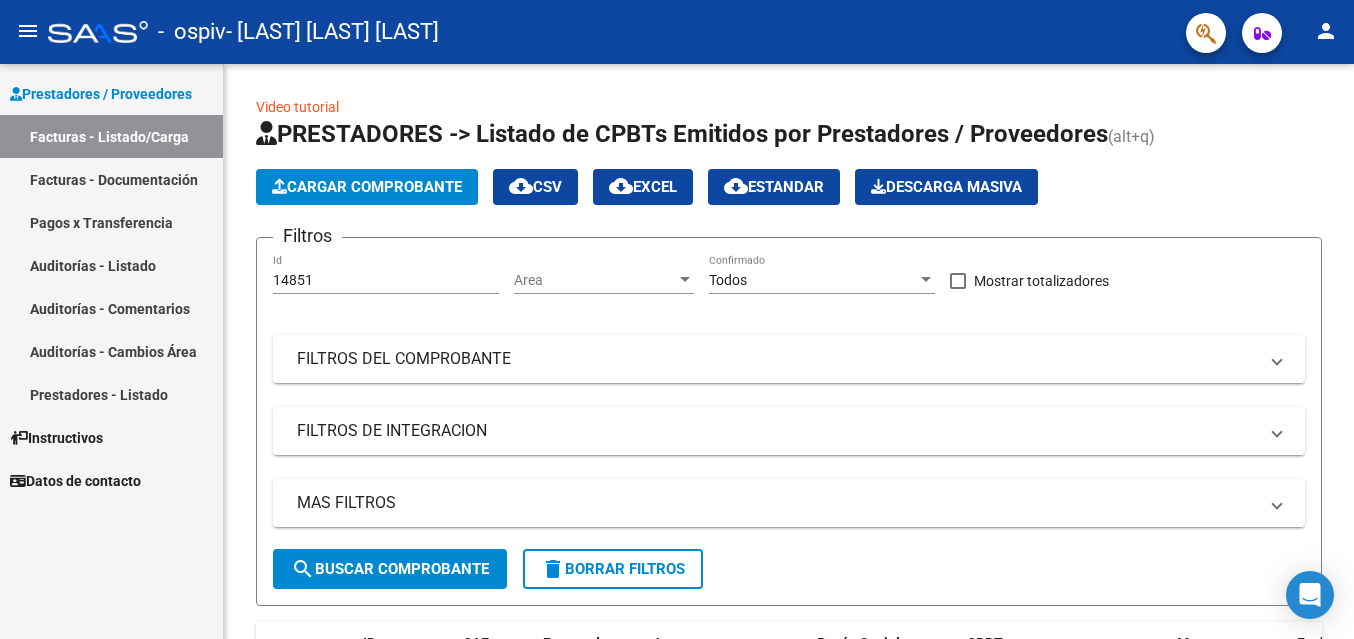 click on "Facturas - Listado/Carga" at bounding box center (111, 136) 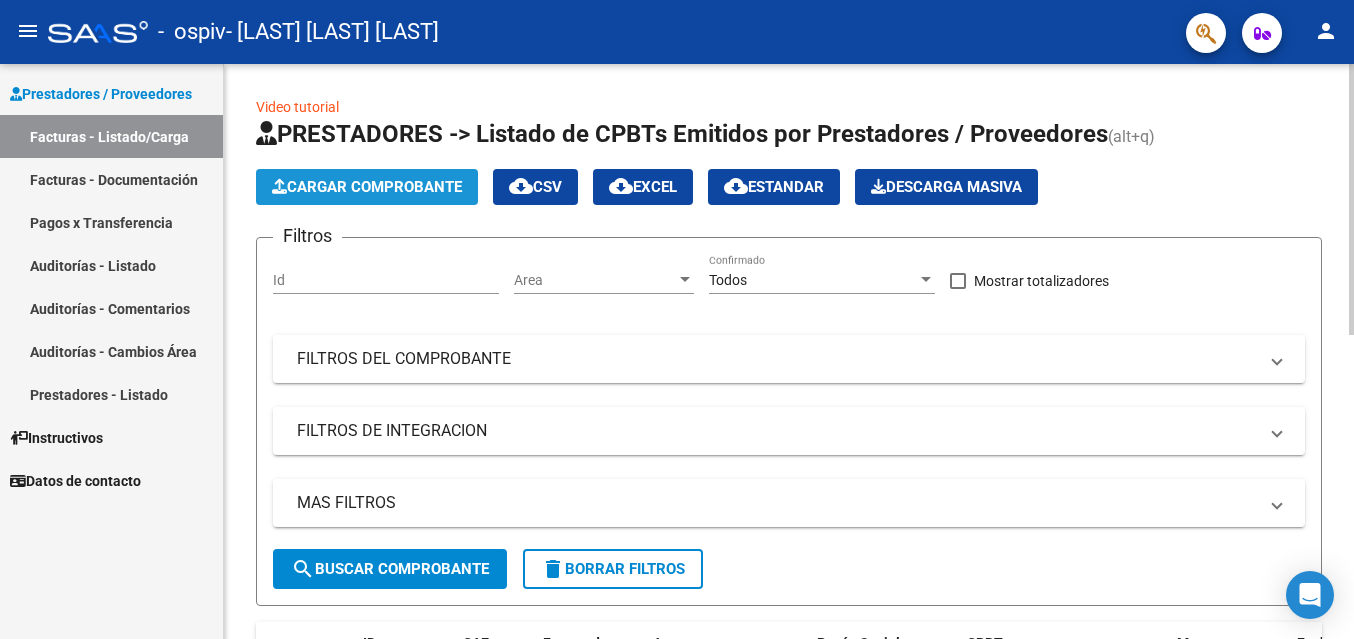 click on "Cargar Comprobante" 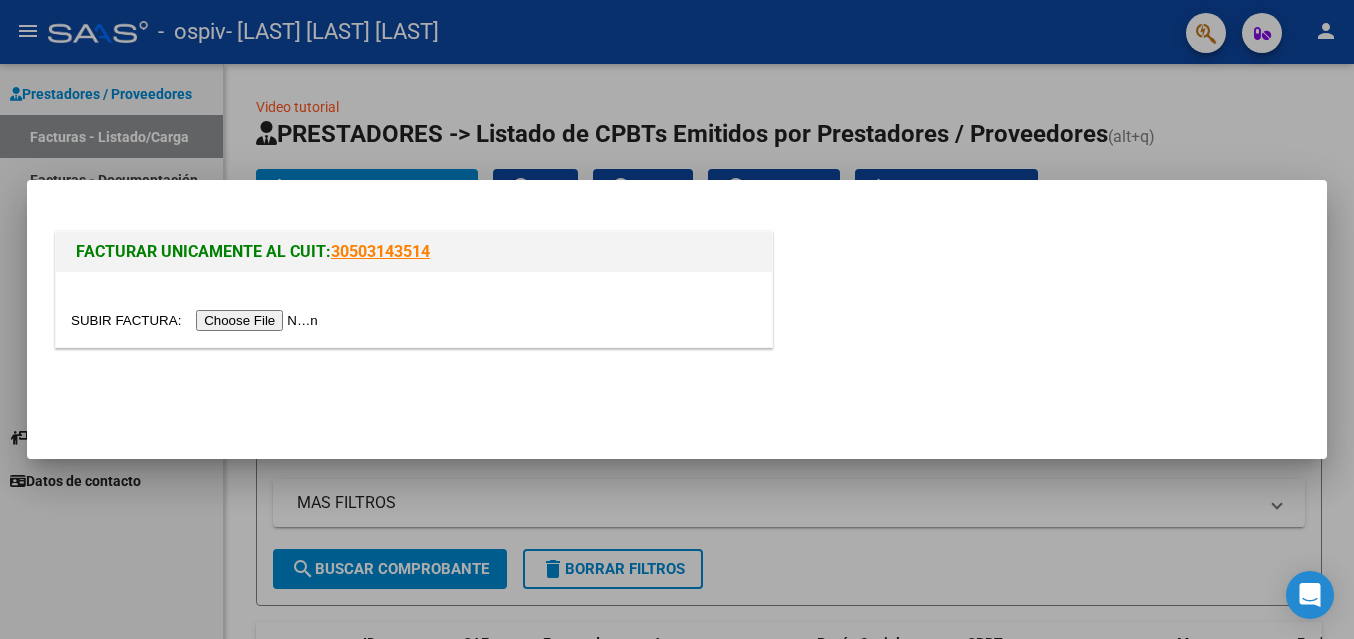 click at bounding box center [197, 320] 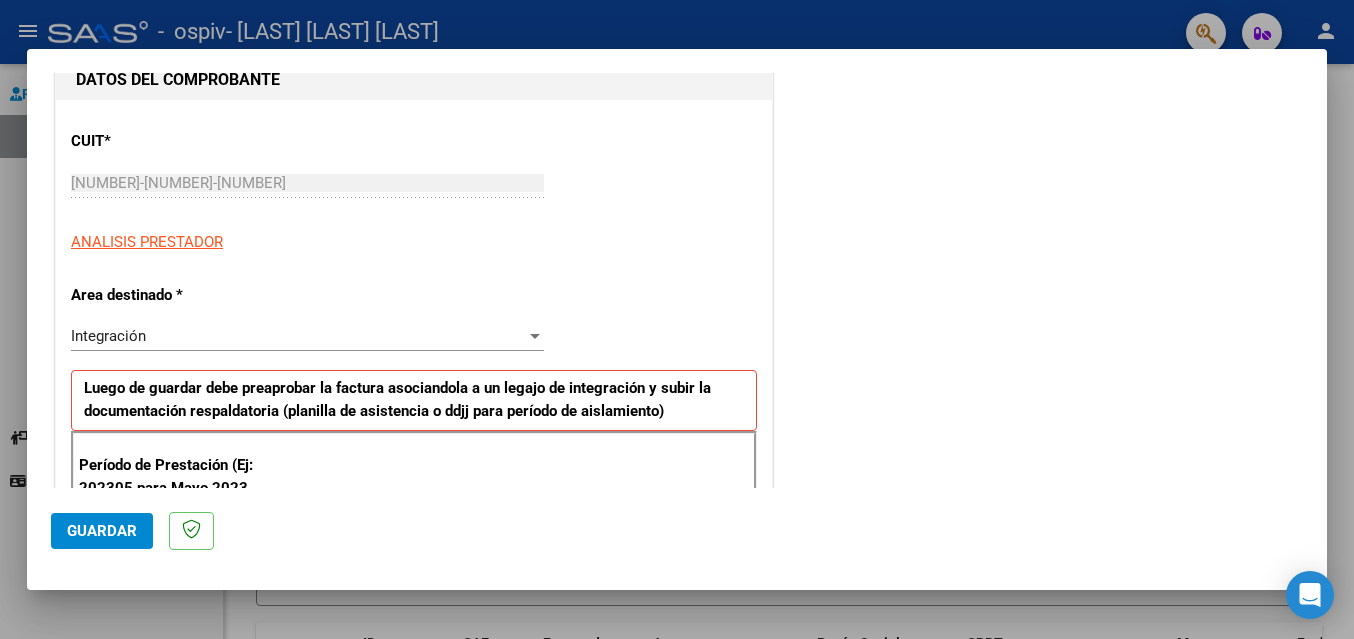 scroll, scrollTop: 300, scrollLeft: 0, axis: vertical 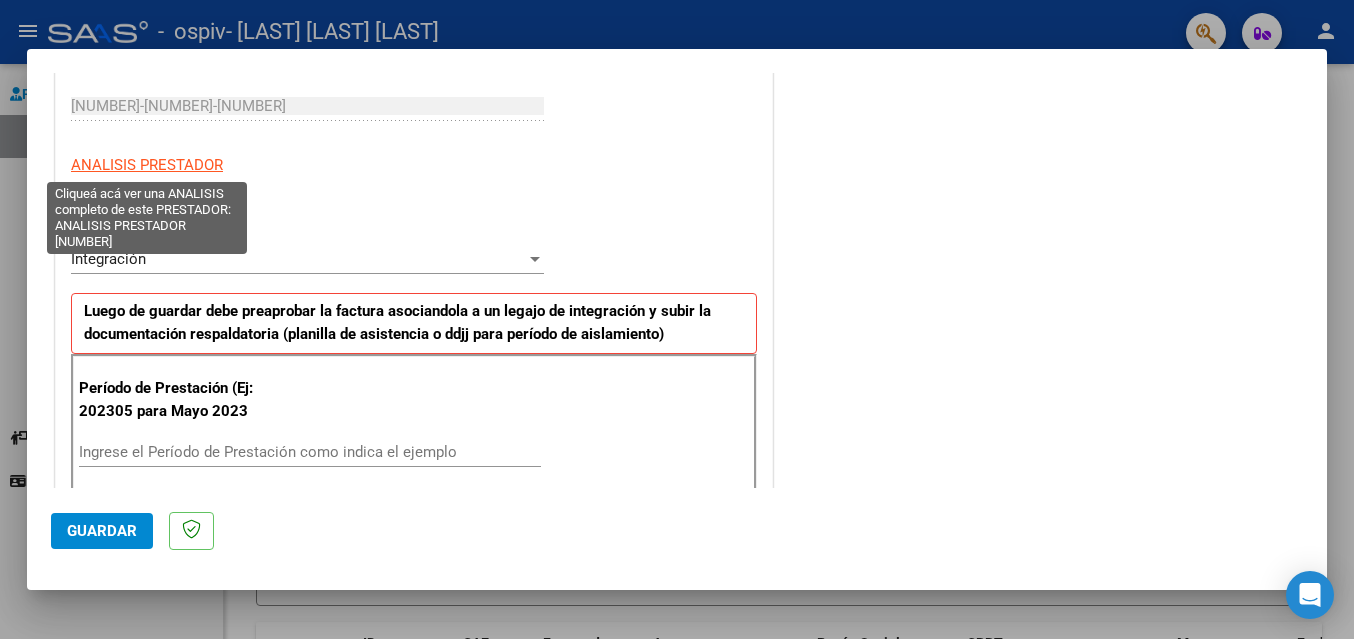 click on "ANALISIS PRESTADOR" at bounding box center [147, 165] 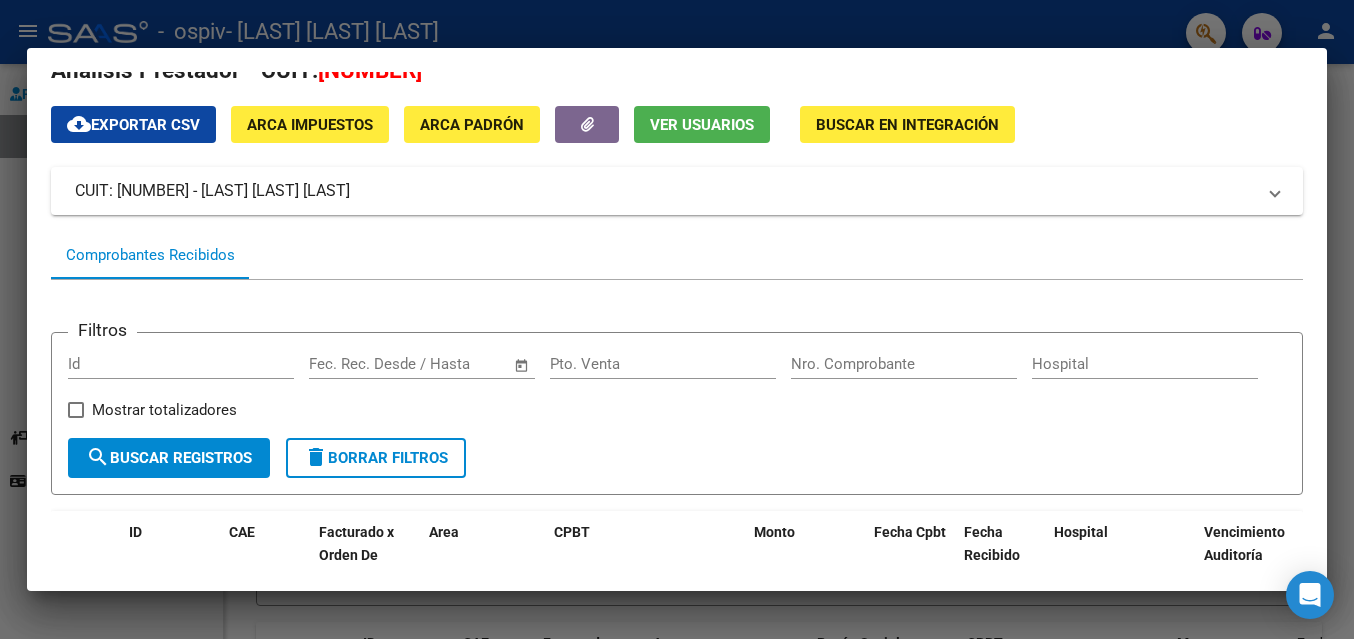 scroll, scrollTop: 100, scrollLeft: 0, axis: vertical 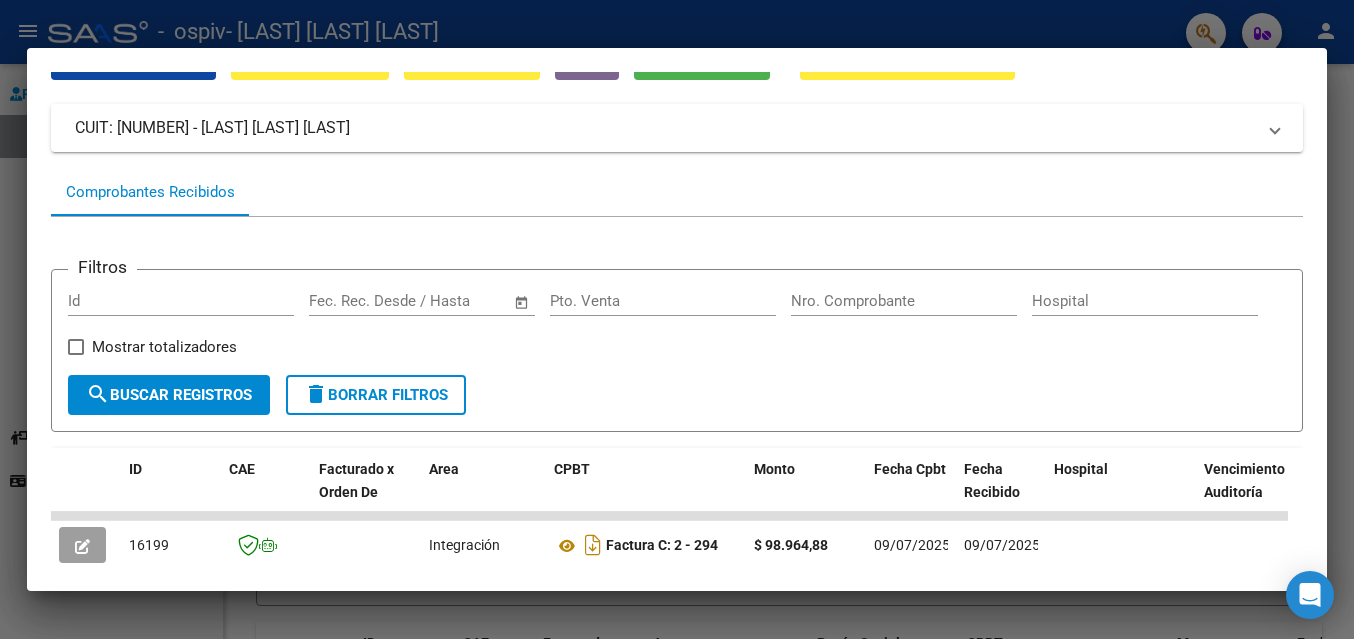 click on "Id" at bounding box center [181, 301] 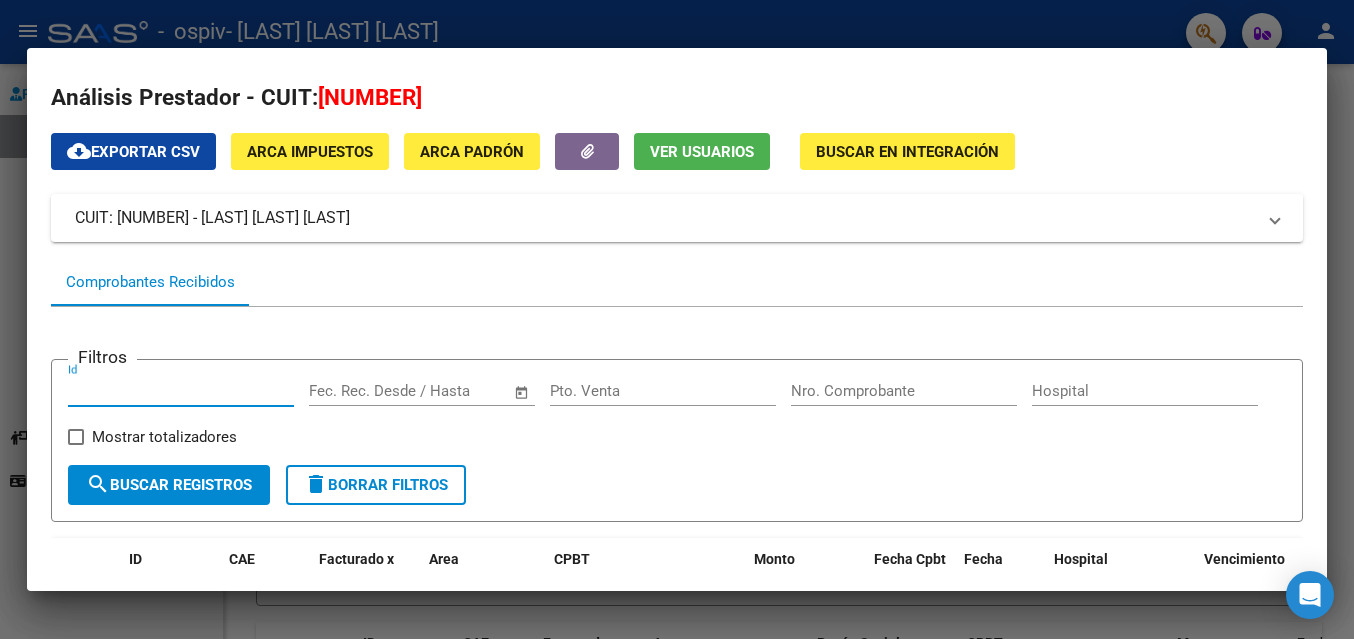 scroll, scrollTop: 0, scrollLeft: 0, axis: both 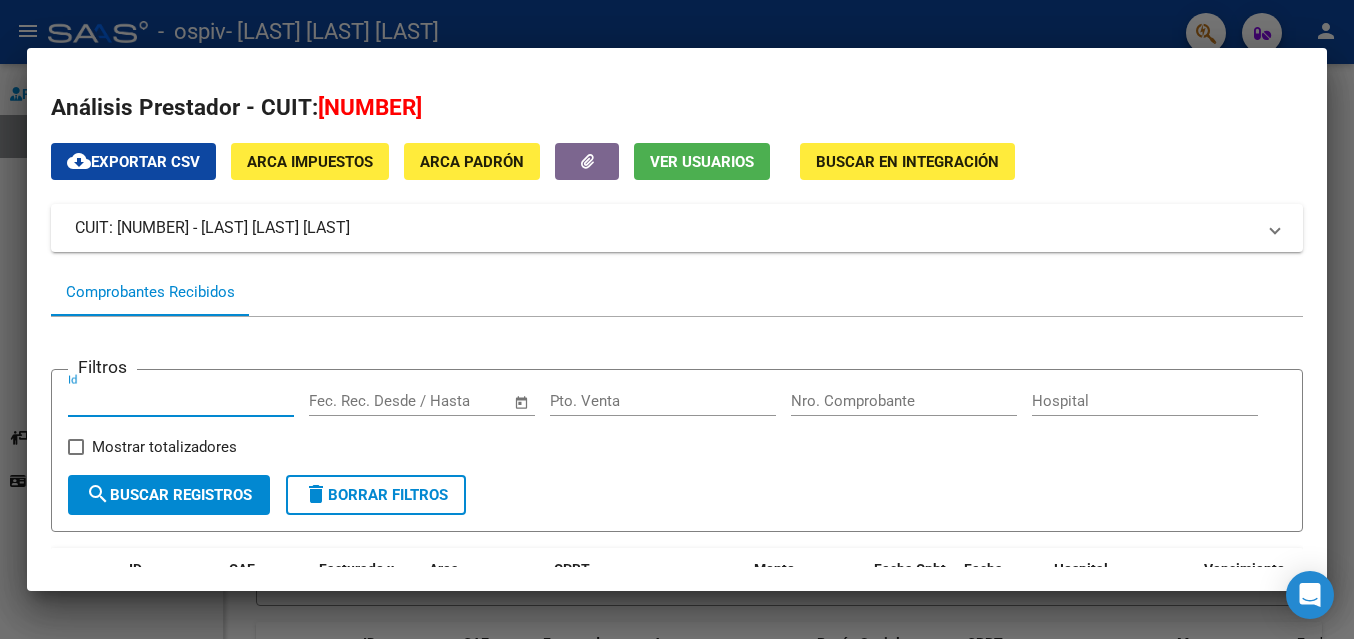 click at bounding box center [677, 319] 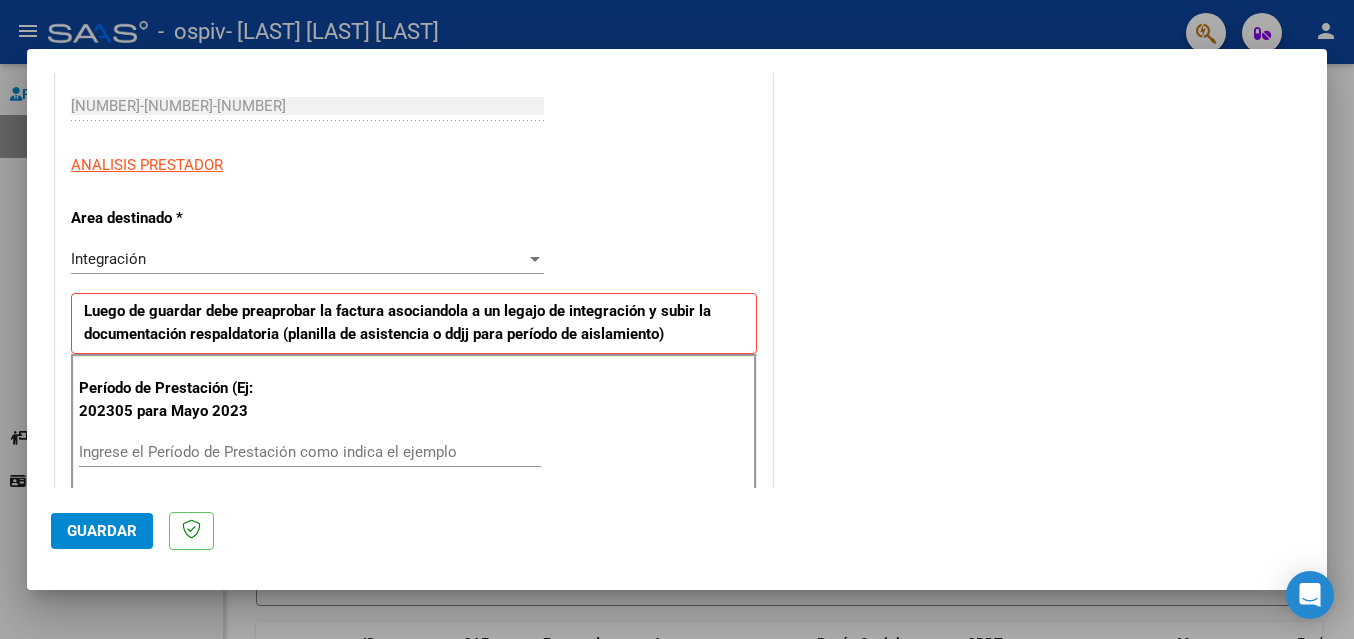 scroll, scrollTop: 400, scrollLeft: 0, axis: vertical 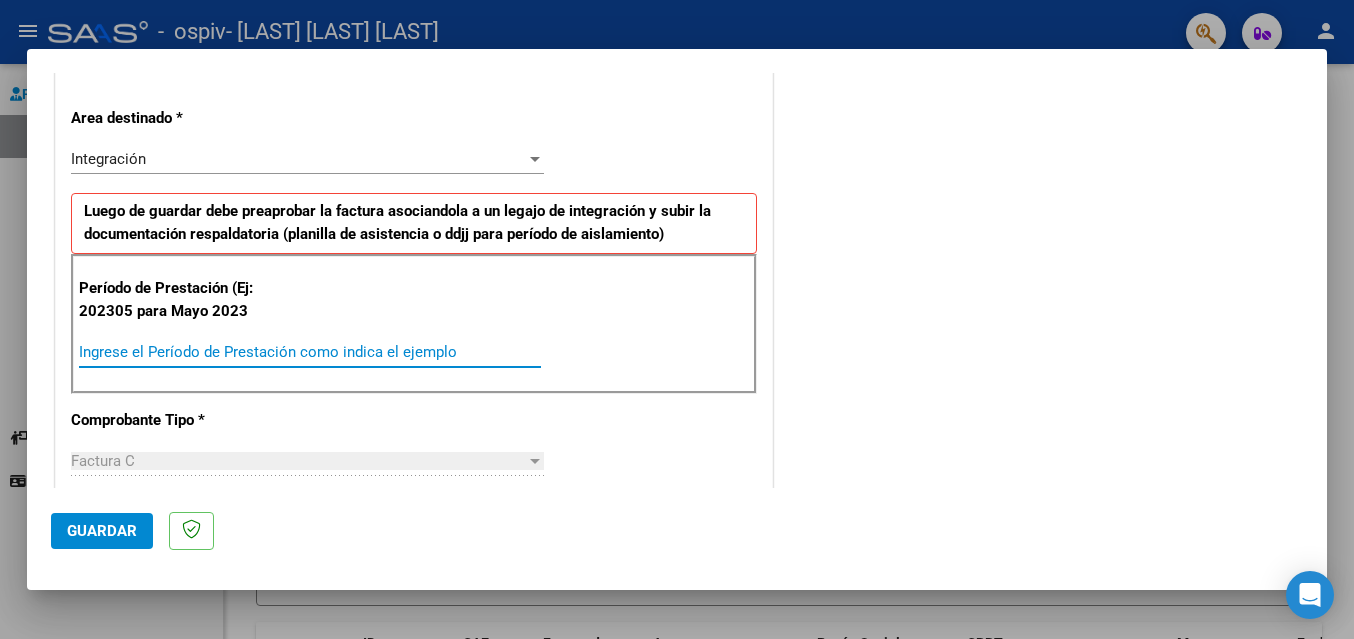 click on "Ingrese el Período de Prestación como indica el ejemplo" at bounding box center [310, 352] 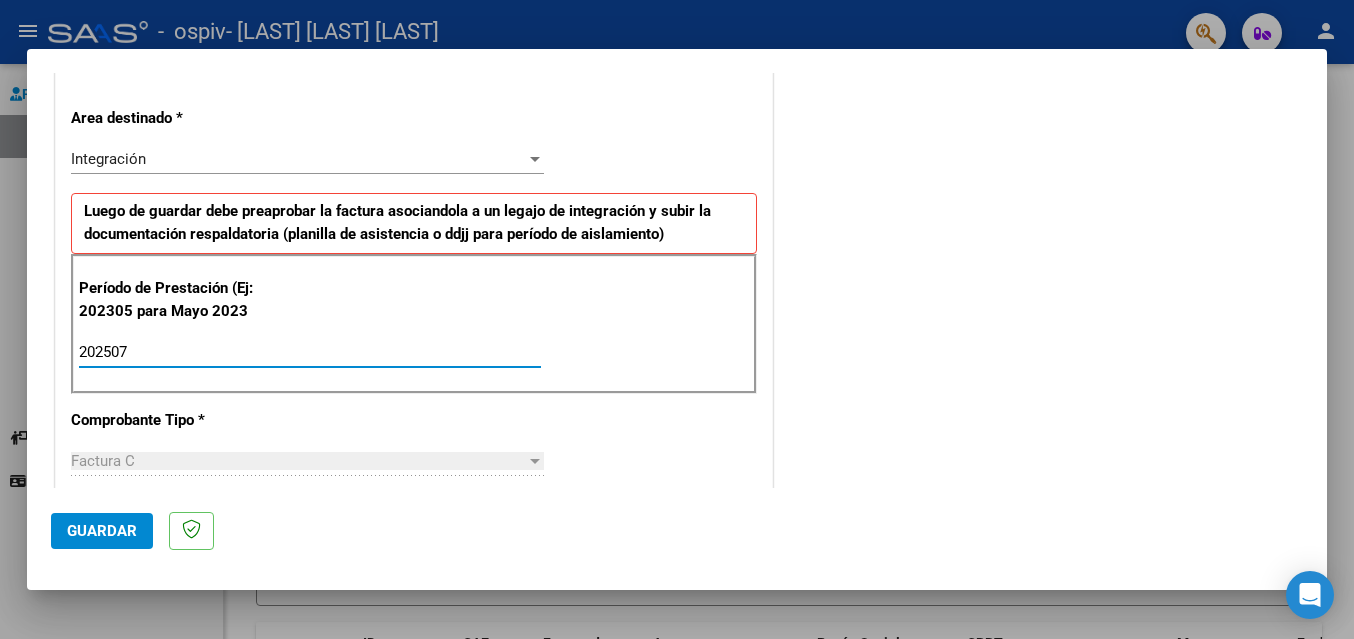 type on "202507" 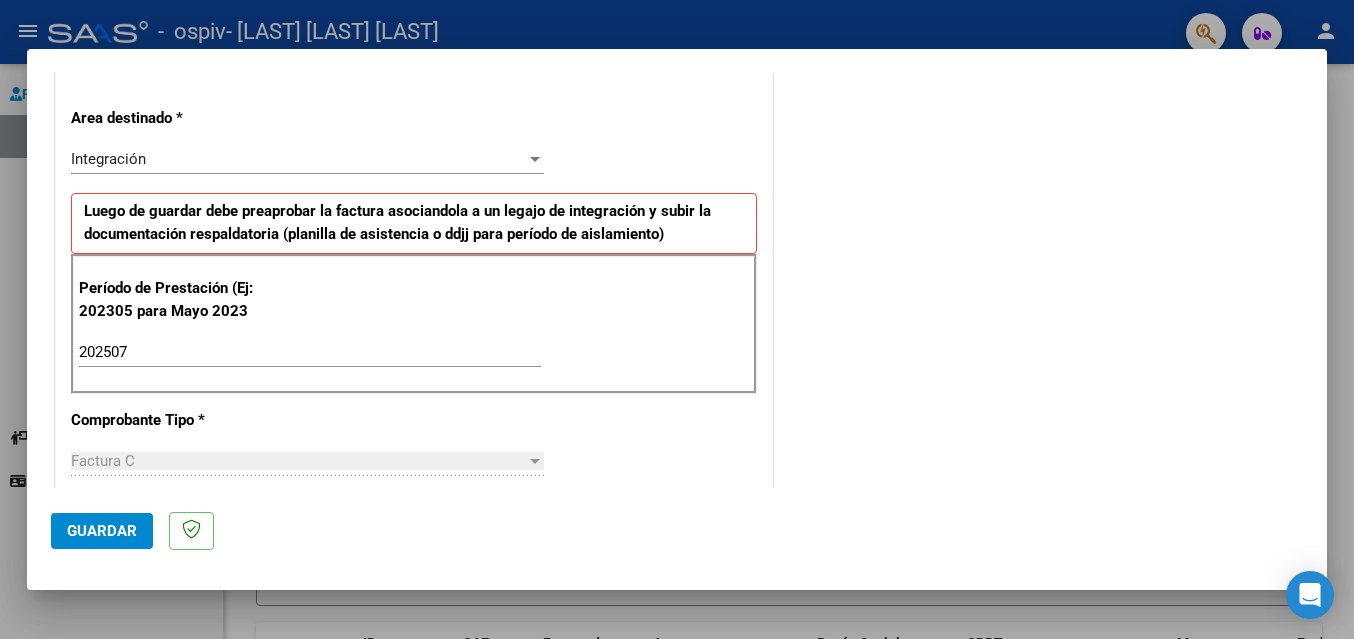 click on "Factura C" at bounding box center (103, 461) 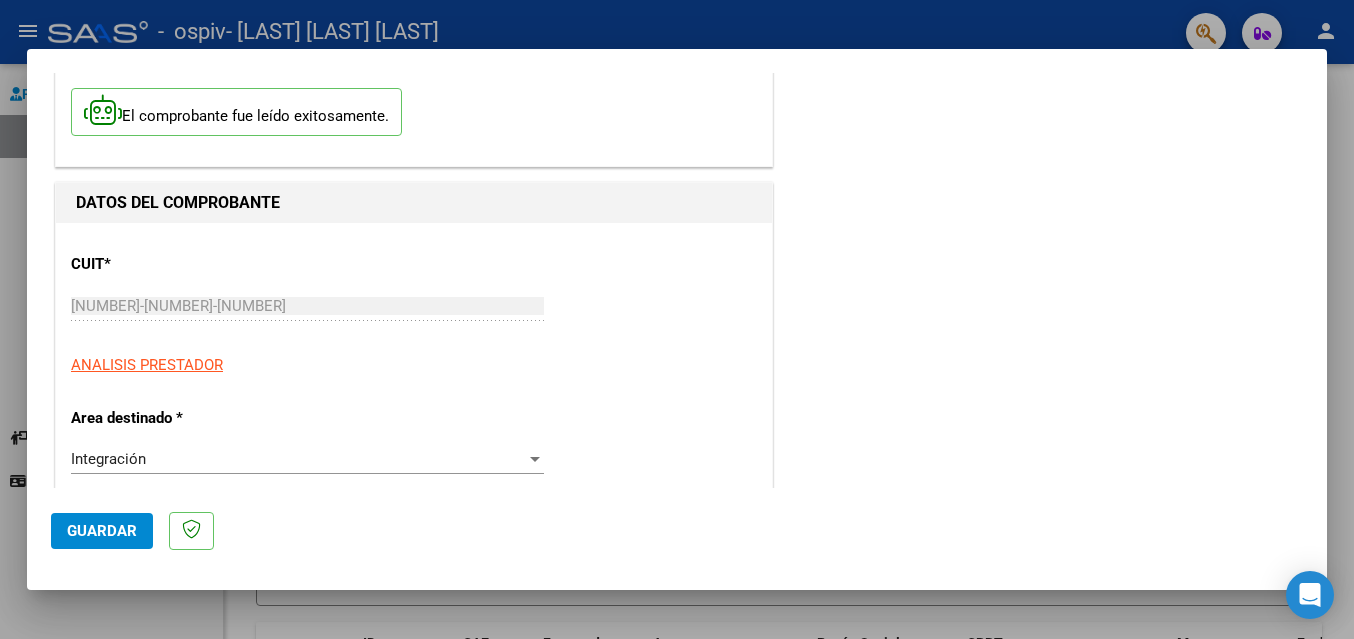 scroll, scrollTop: 300, scrollLeft: 0, axis: vertical 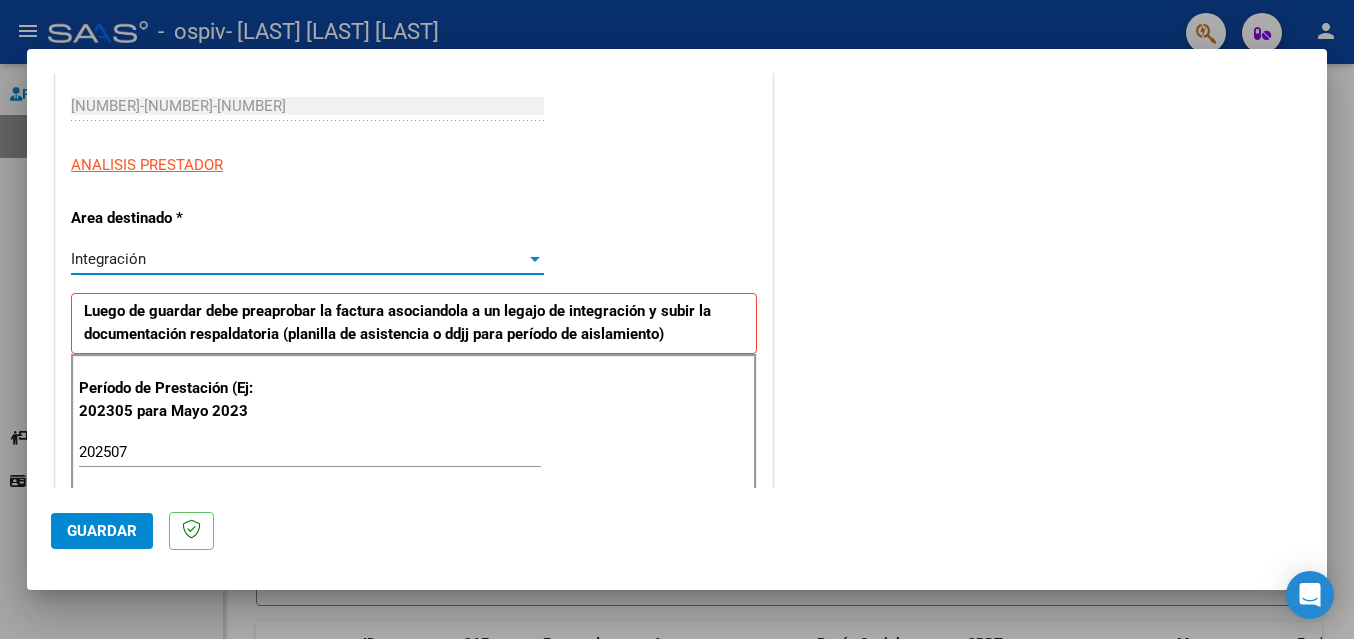 click at bounding box center [535, 259] 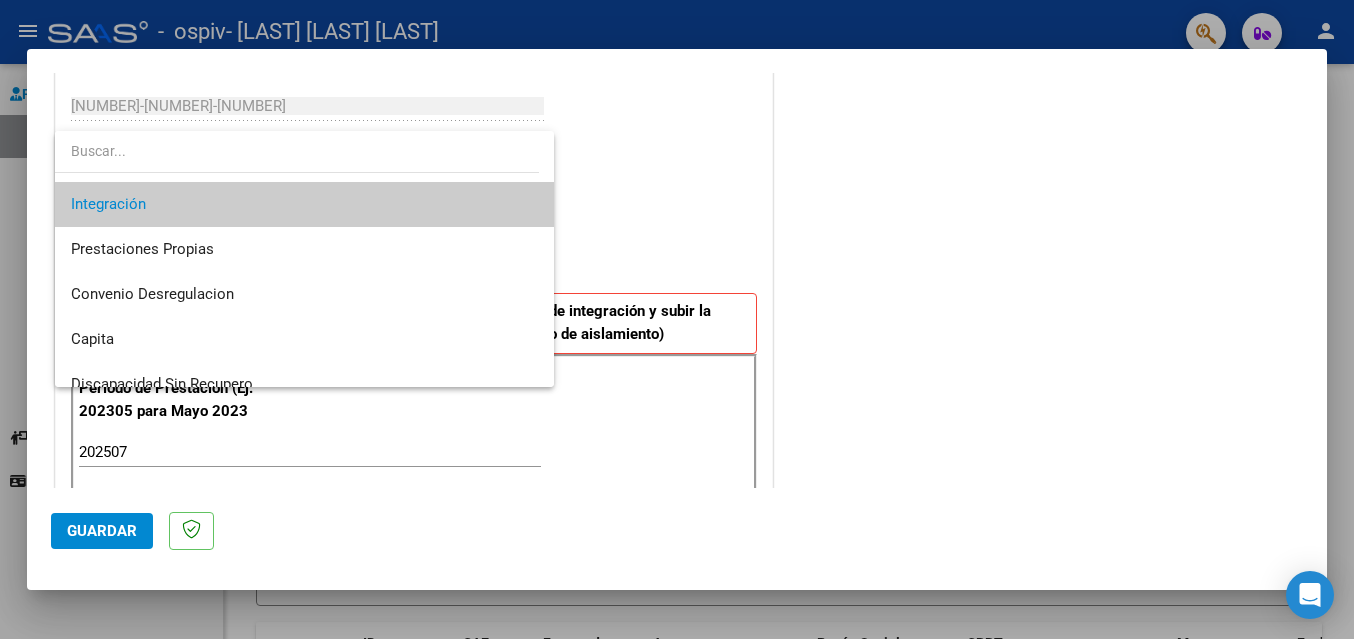 scroll, scrollTop: 94, scrollLeft: 0, axis: vertical 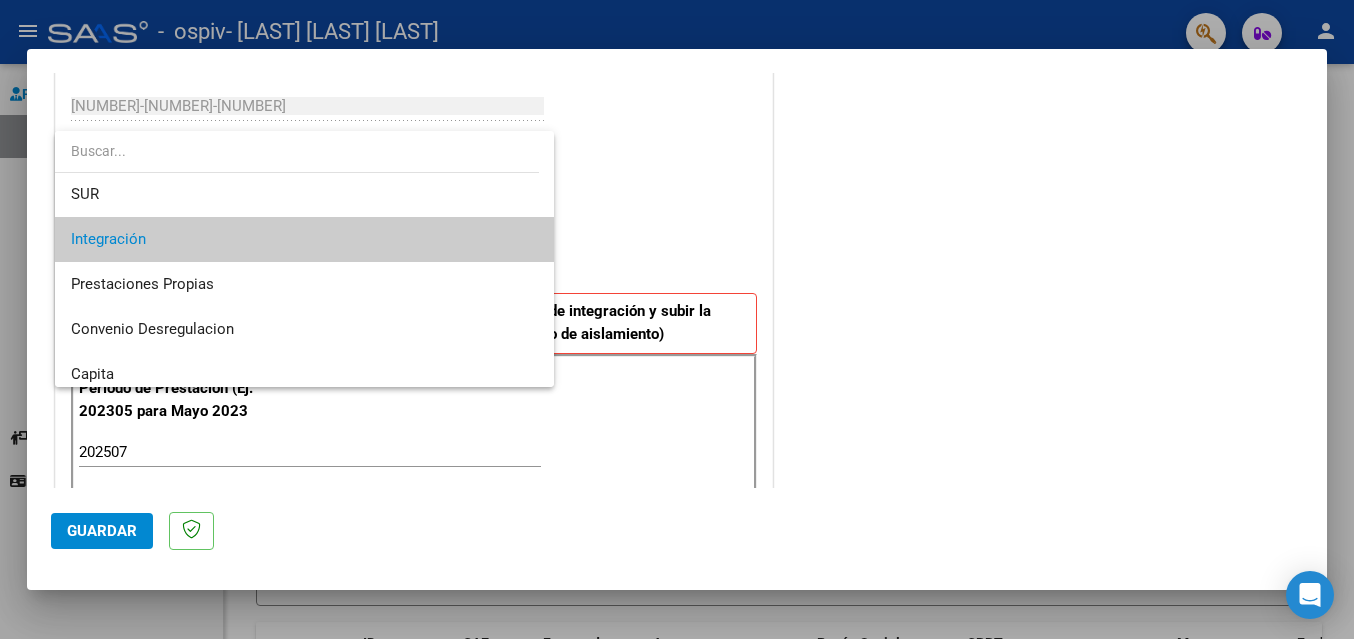 click on "Integración" at bounding box center [304, 239] 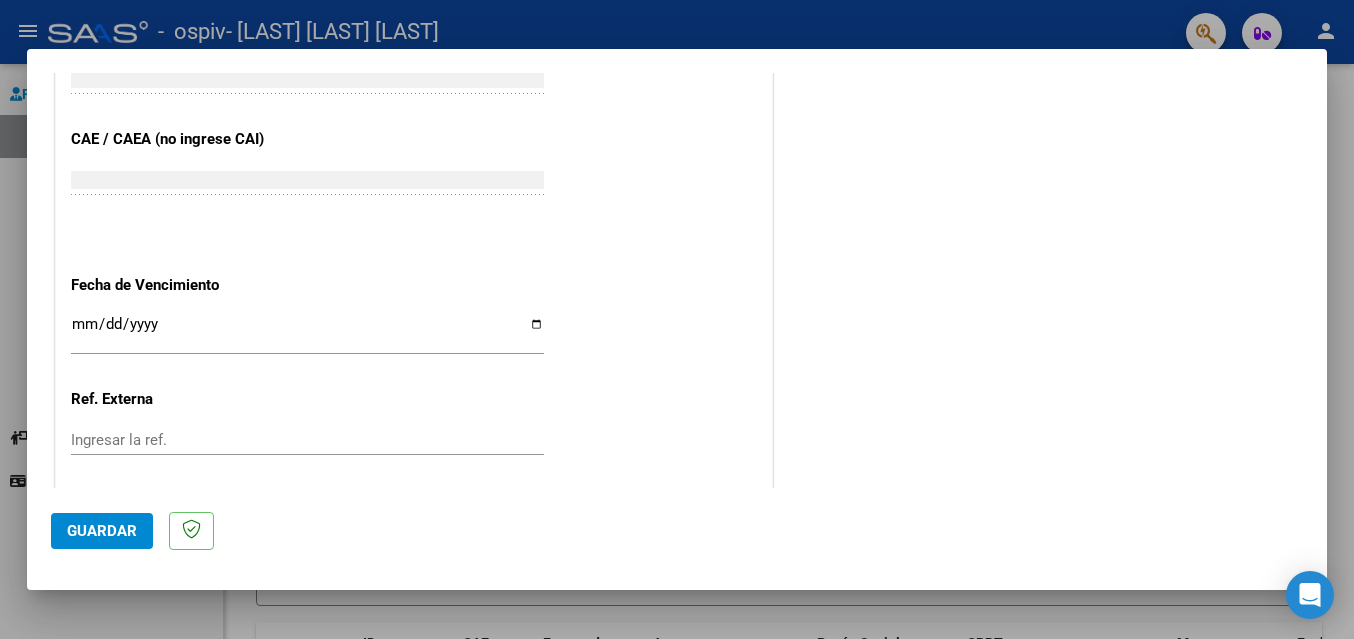 scroll, scrollTop: 1307, scrollLeft: 0, axis: vertical 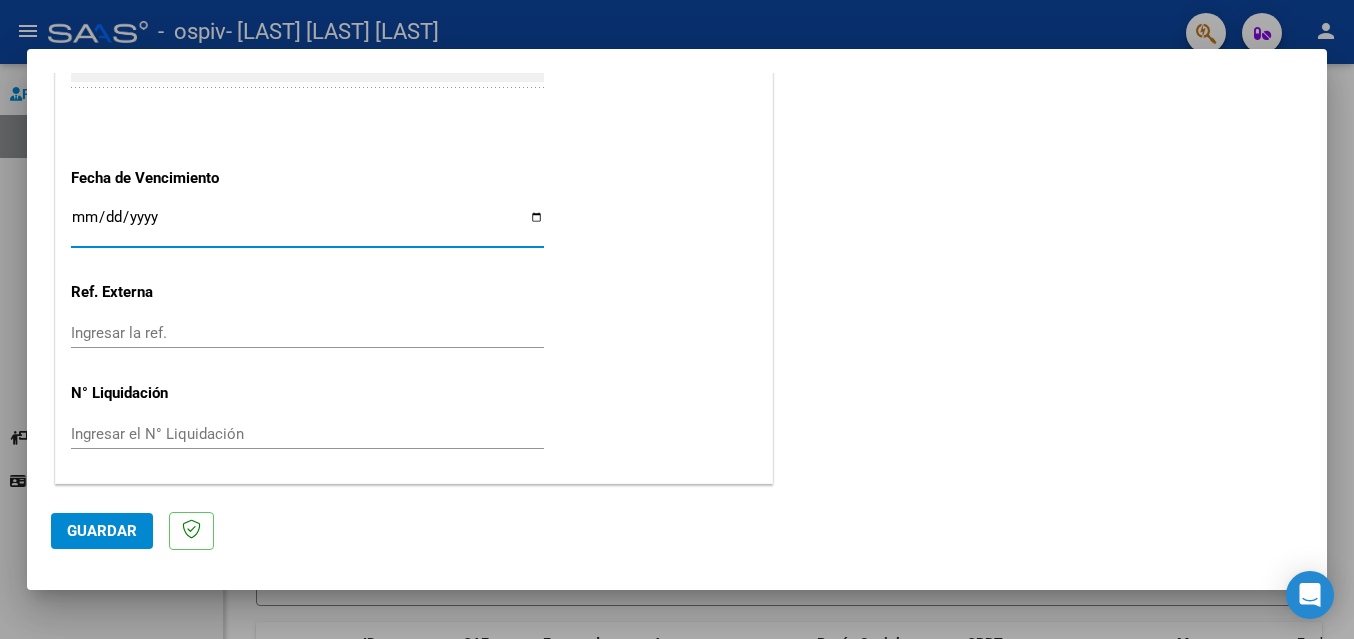 click on "Ingresar la fecha" at bounding box center (307, 225) 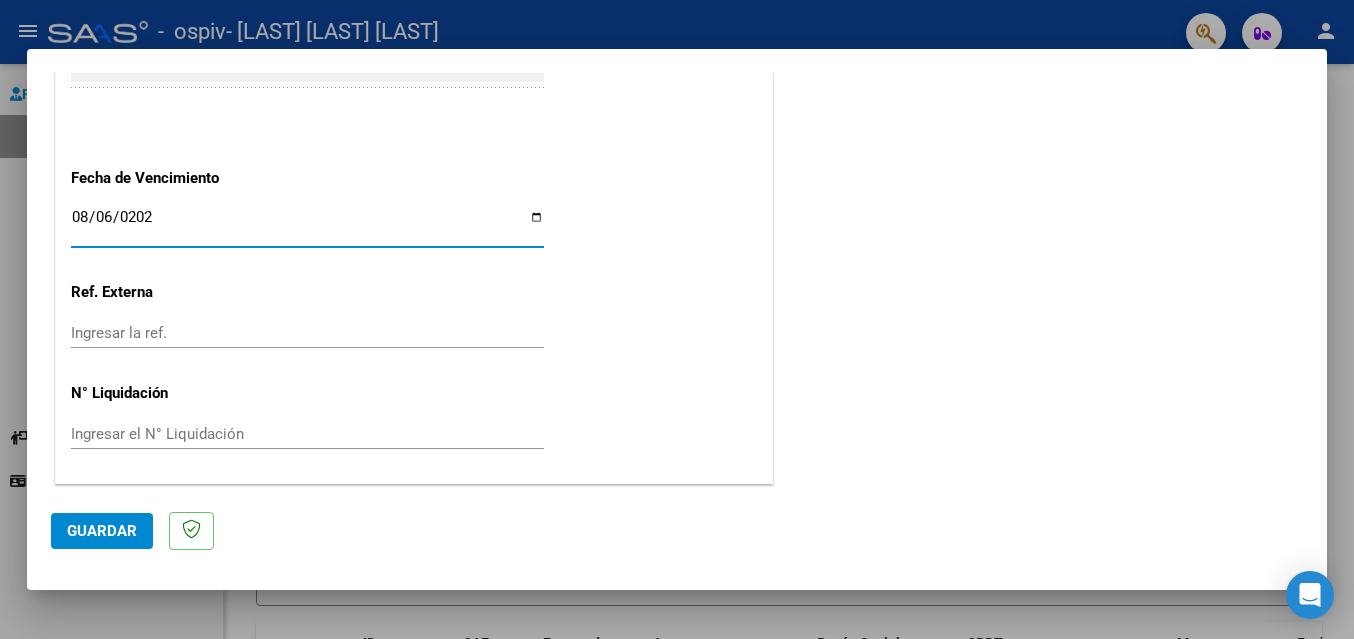 type on "2025-08-06" 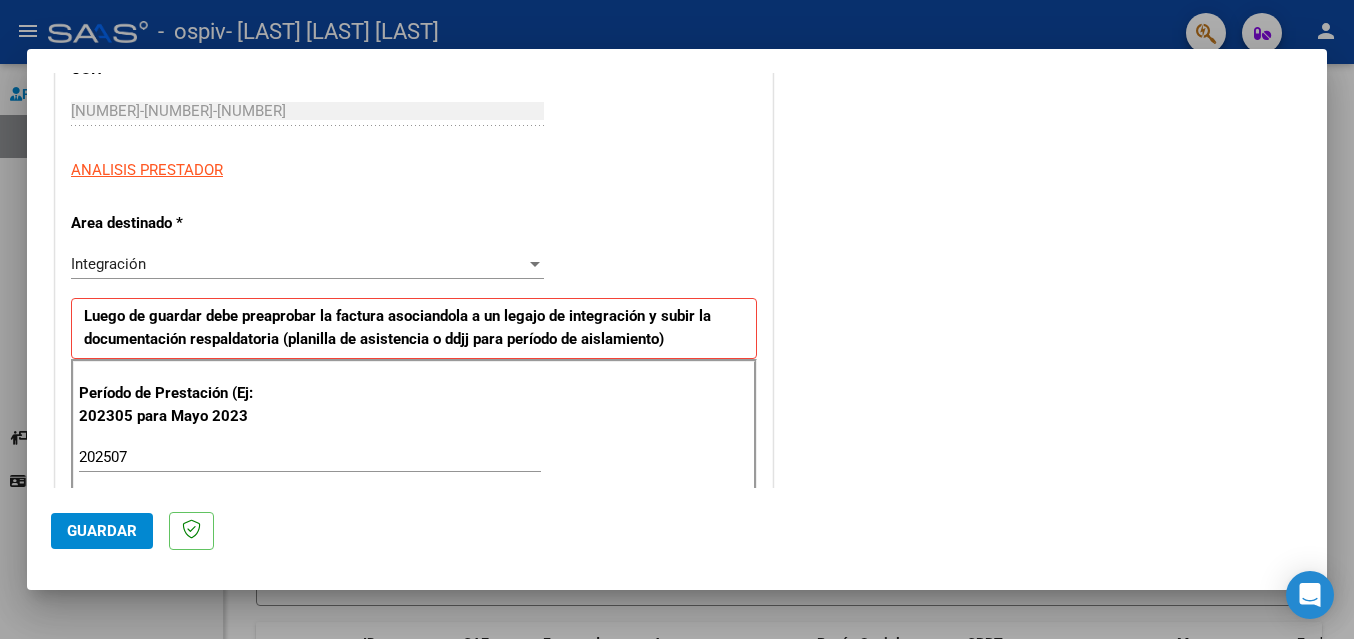 scroll, scrollTop: 307, scrollLeft: 0, axis: vertical 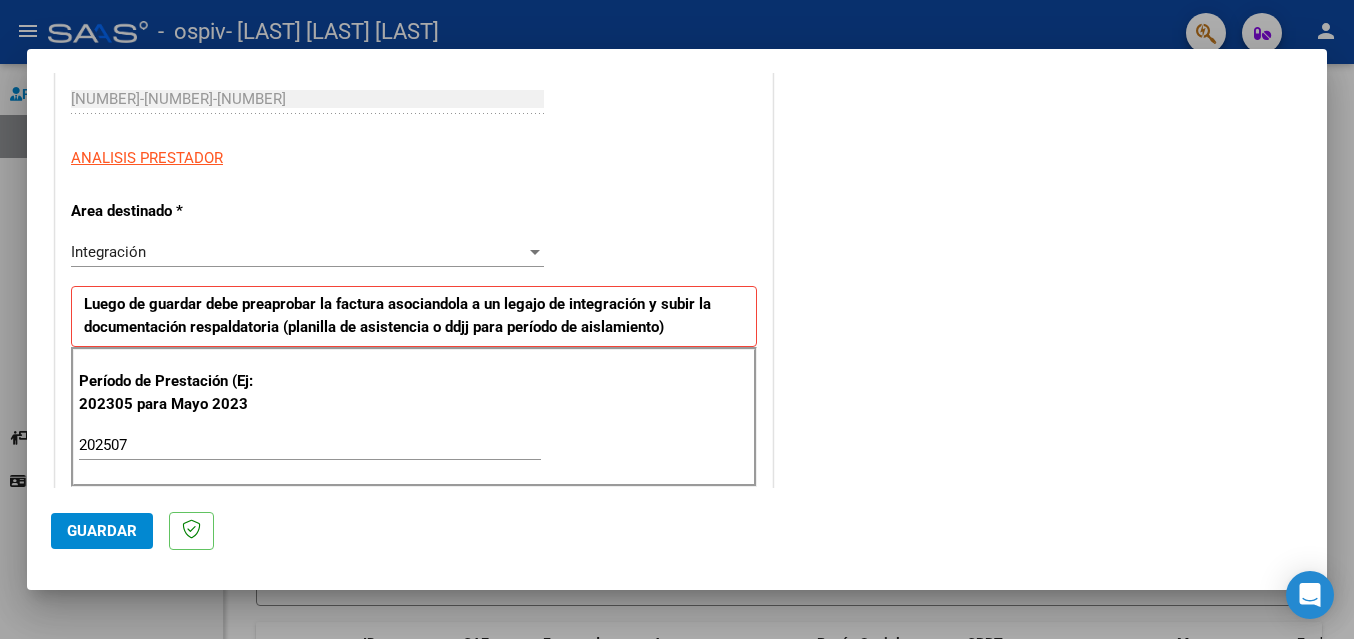 click on "Guardar" 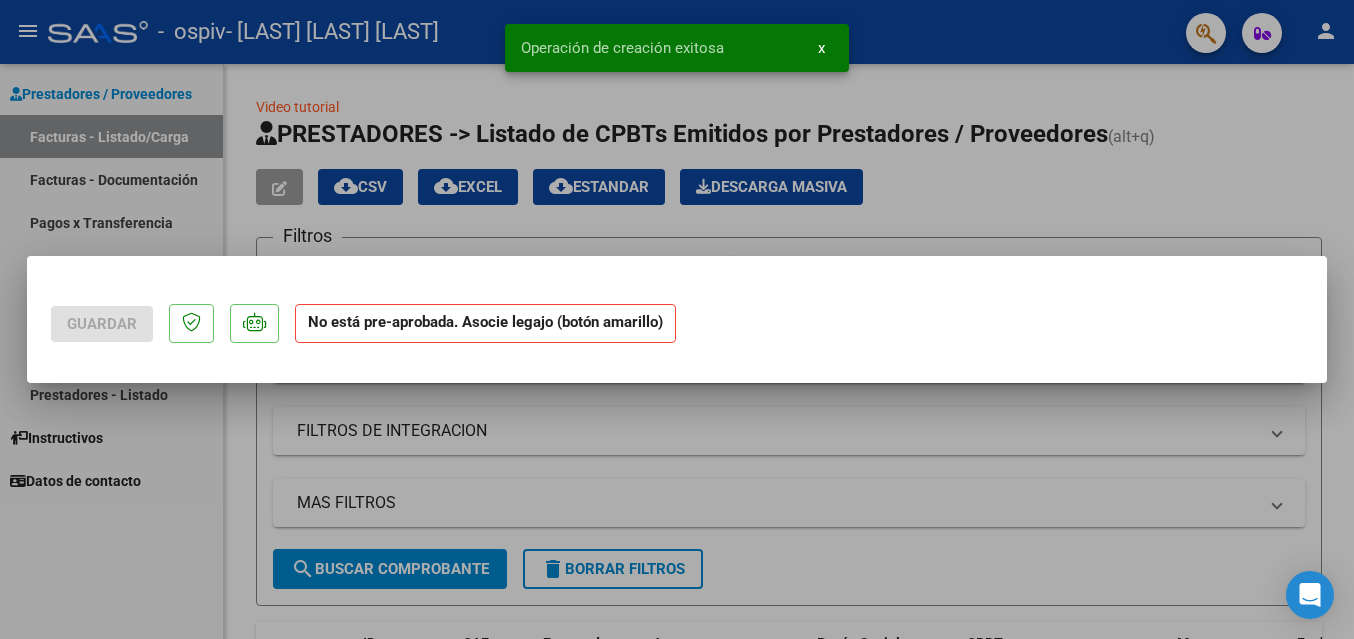 scroll, scrollTop: 0, scrollLeft: 0, axis: both 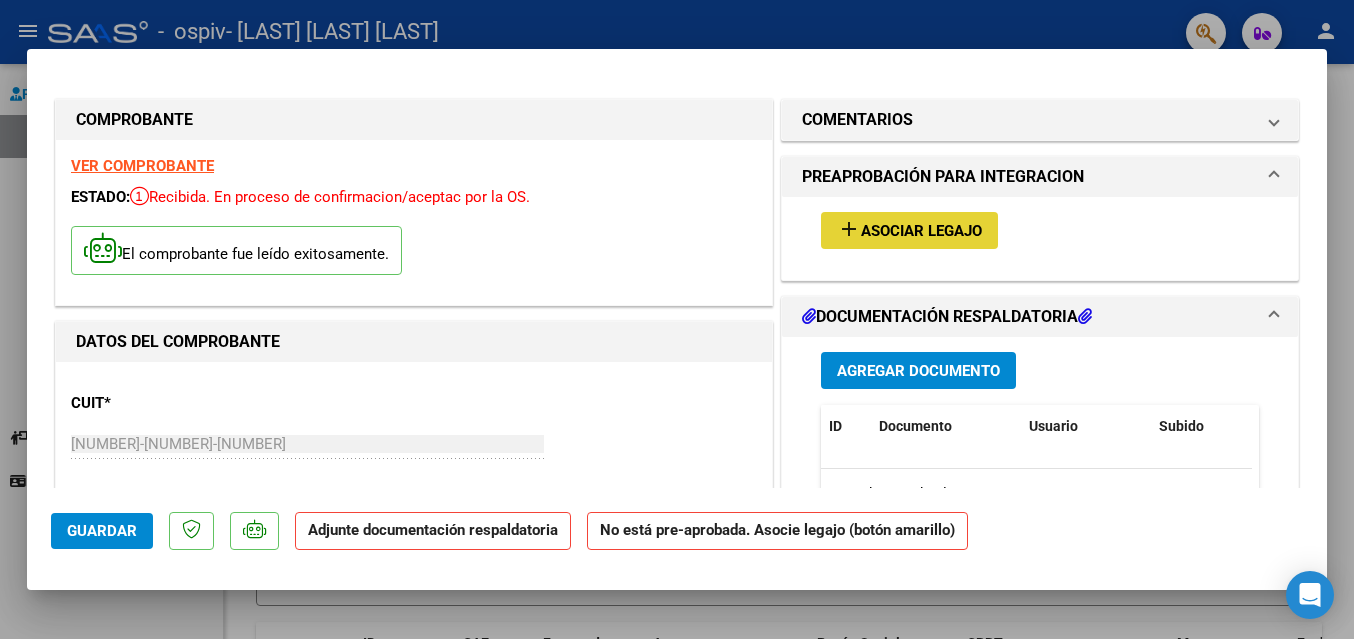 click on "Asociar Legajo" at bounding box center (921, 231) 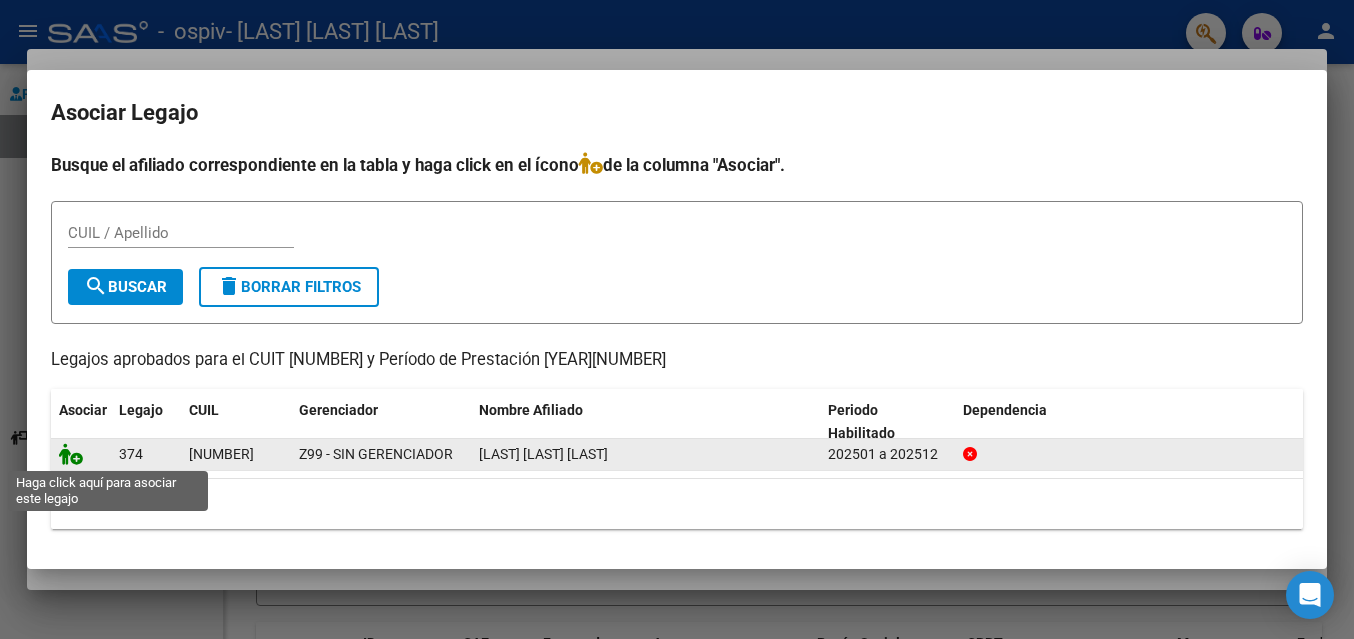 click 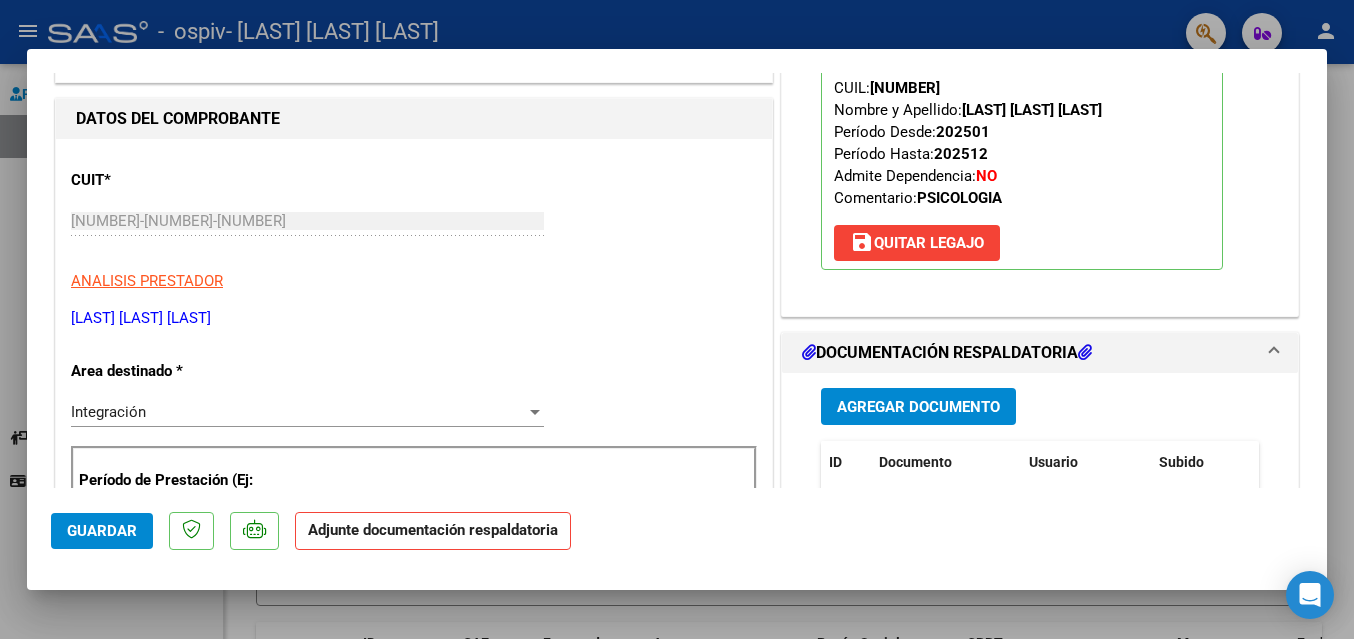 scroll, scrollTop: 400, scrollLeft: 0, axis: vertical 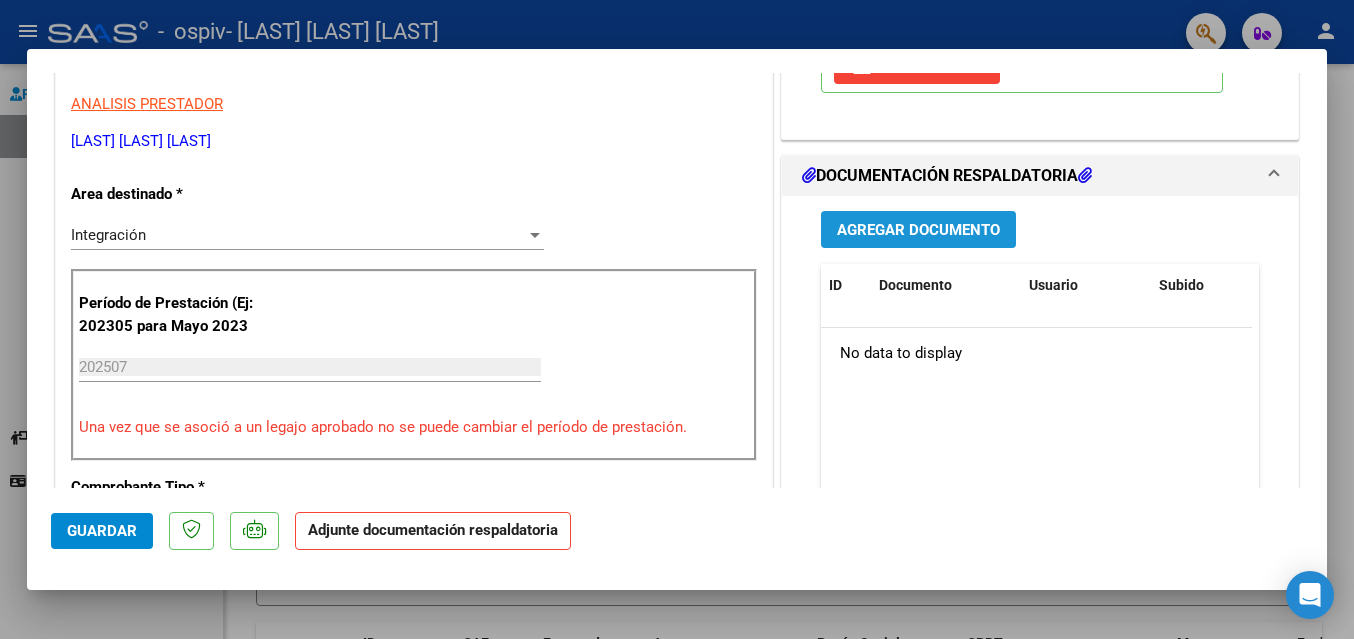 click on "Agregar Documento" at bounding box center (918, 230) 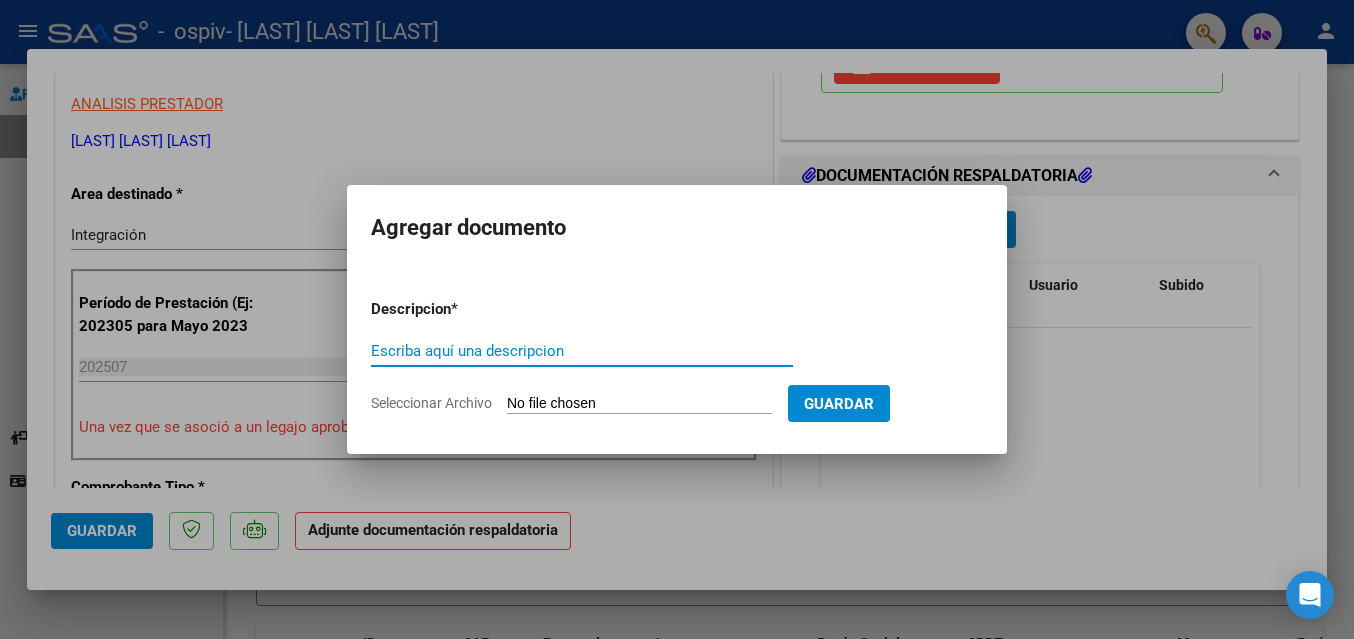 click on "Escriba aquí una descripcion" at bounding box center (582, 351) 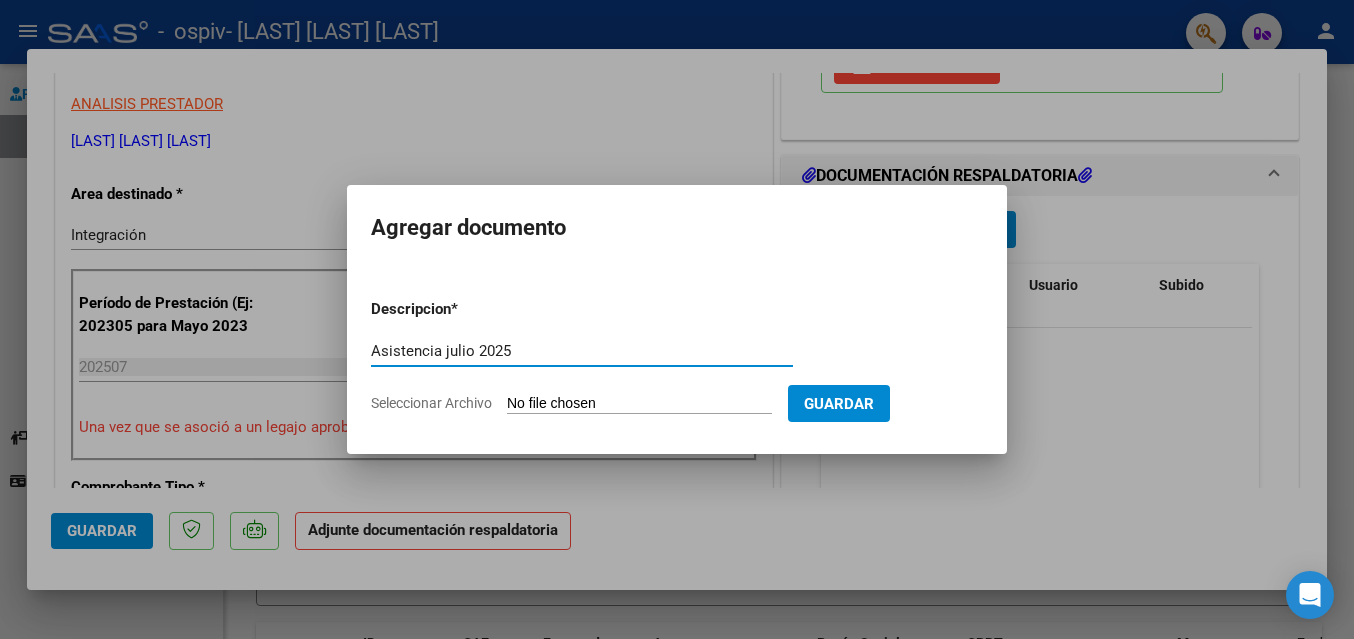 type on "Asistencia julio 2025" 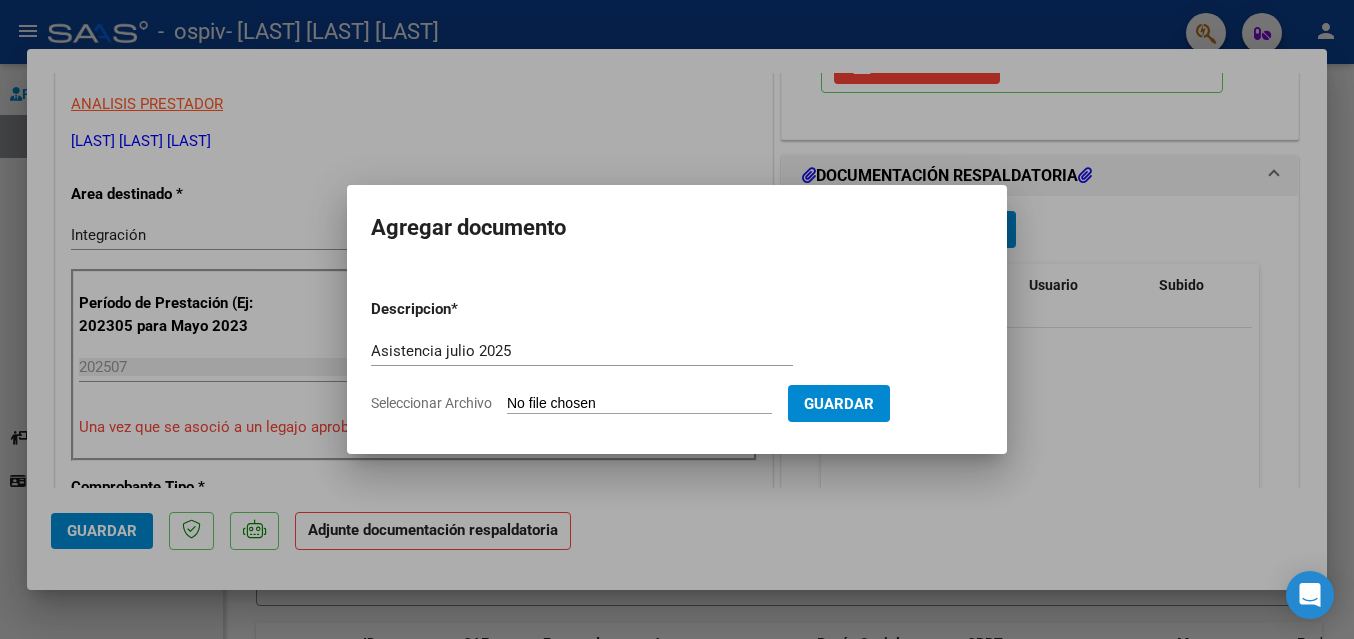 type on "C:\fakepath\asis.[LAST][LAST][YEAR].jpg" 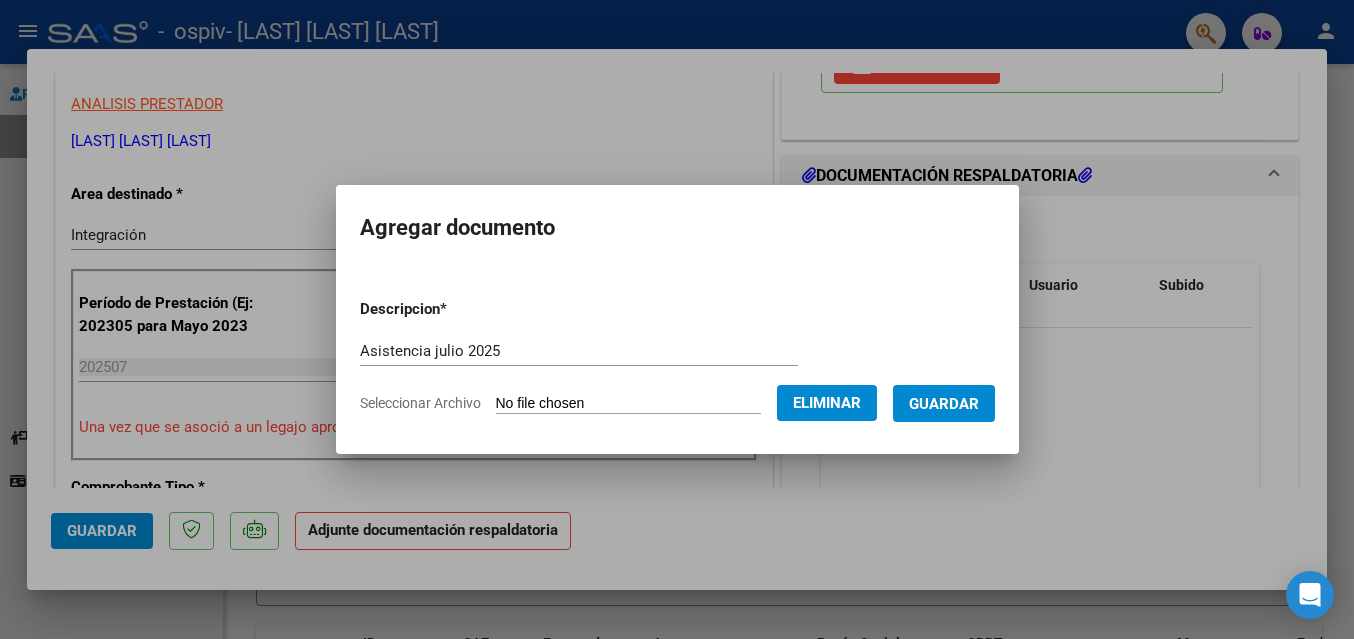 click on "Guardar" at bounding box center (944, 404) 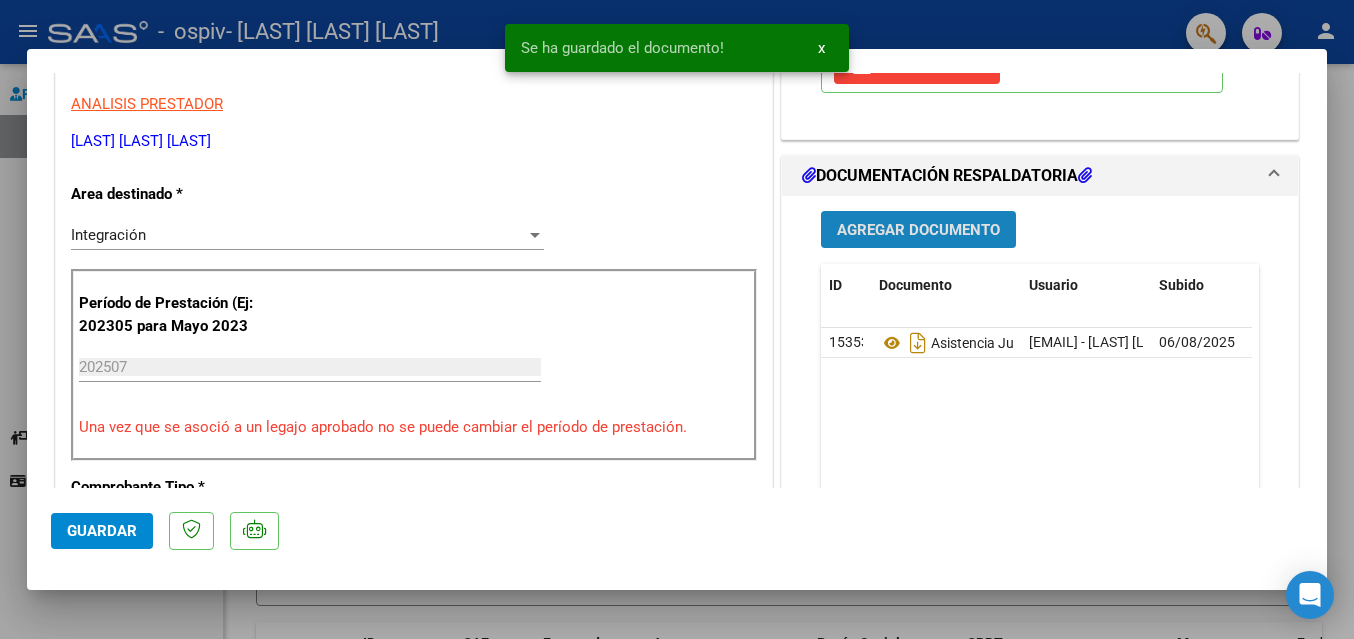click on "Agregar Documento" at bounding box center [918, 230] 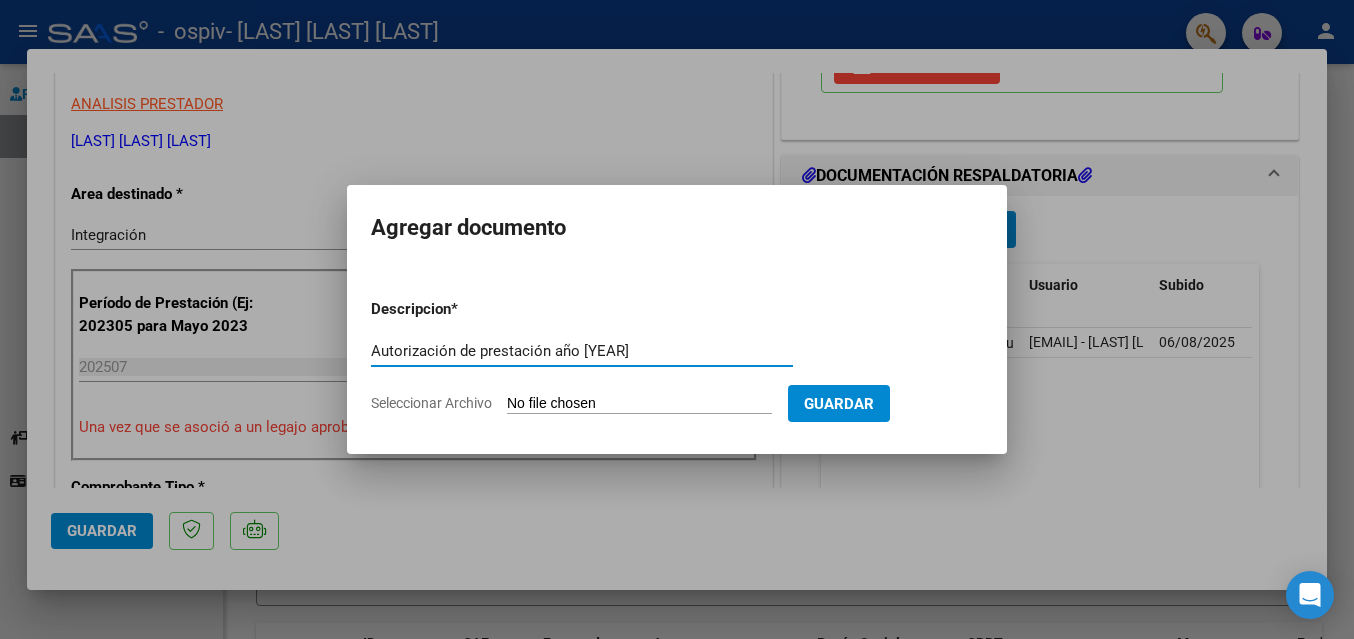 type on "Autorización de prestación año [YEAR]" 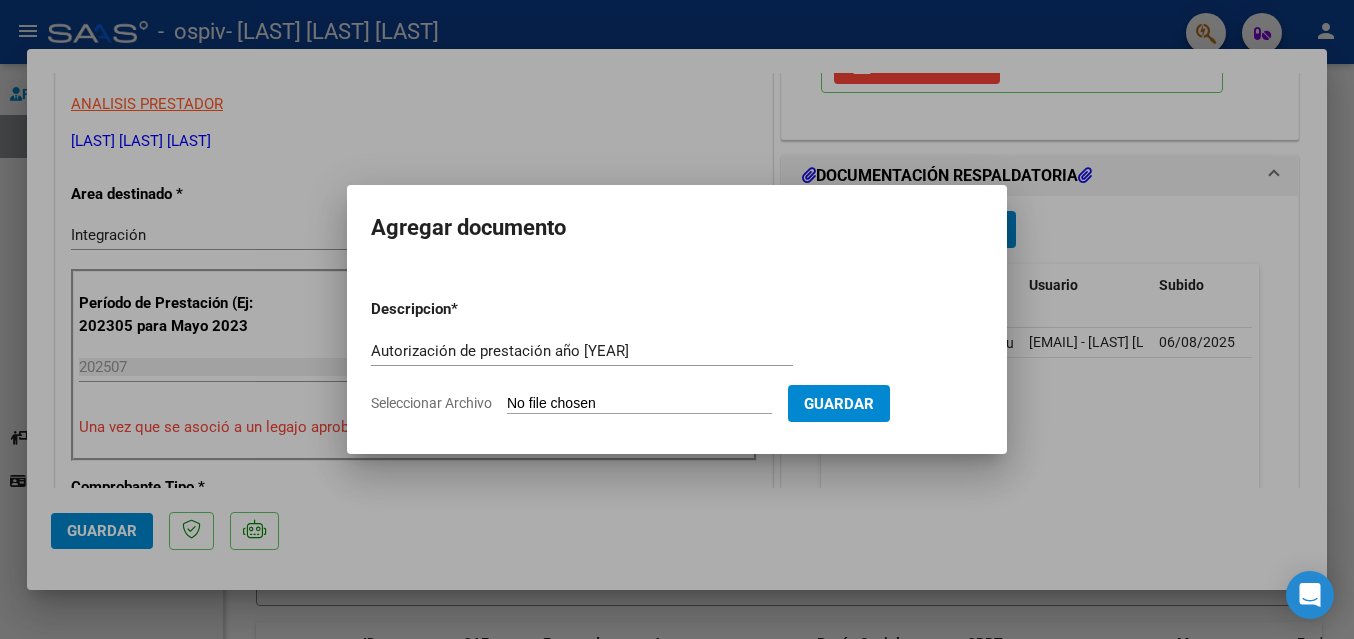 click on "Seleccionar Archivo" at bounding box center (639, 404) 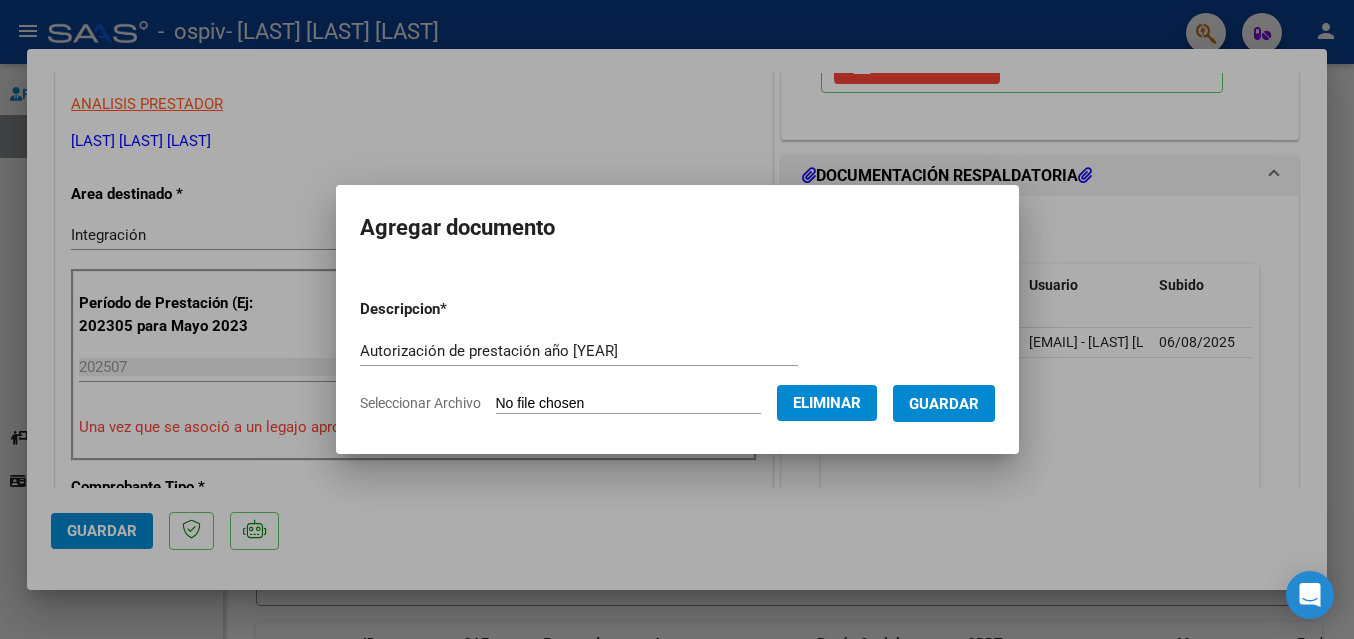 click on "Guardar" at bounding box center [944, 404] 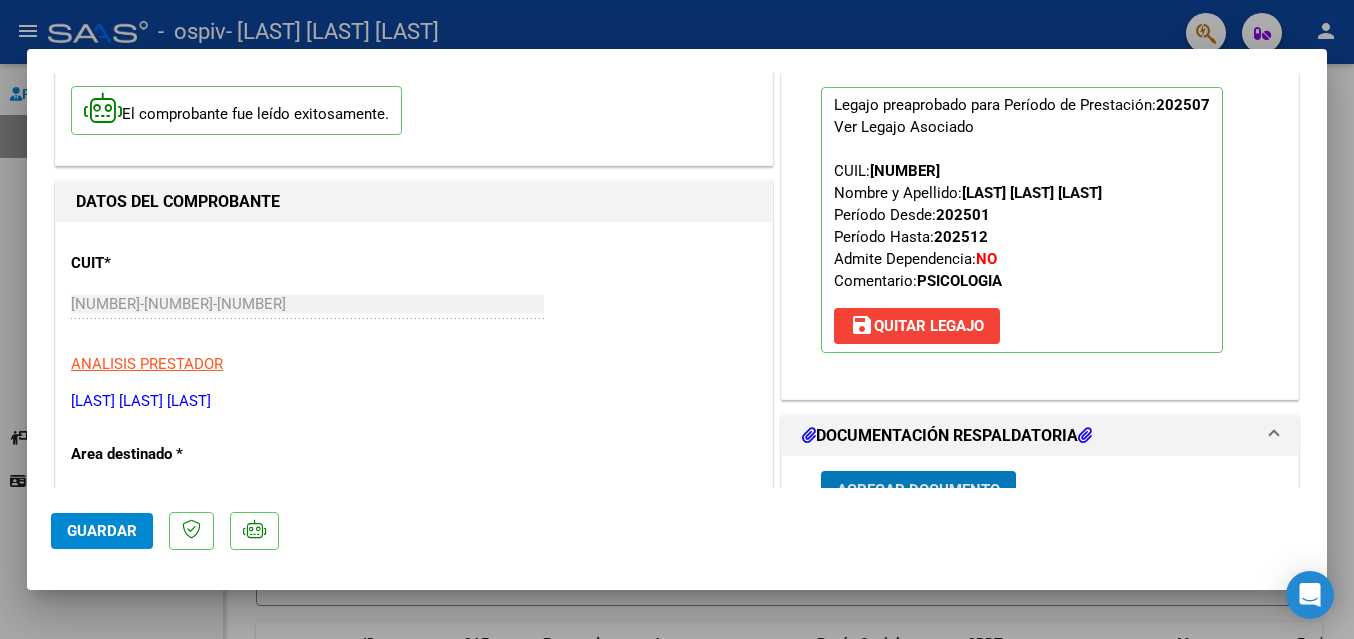 scroll, scrollTop: 300, scrollLeft: 0, axis: vertical 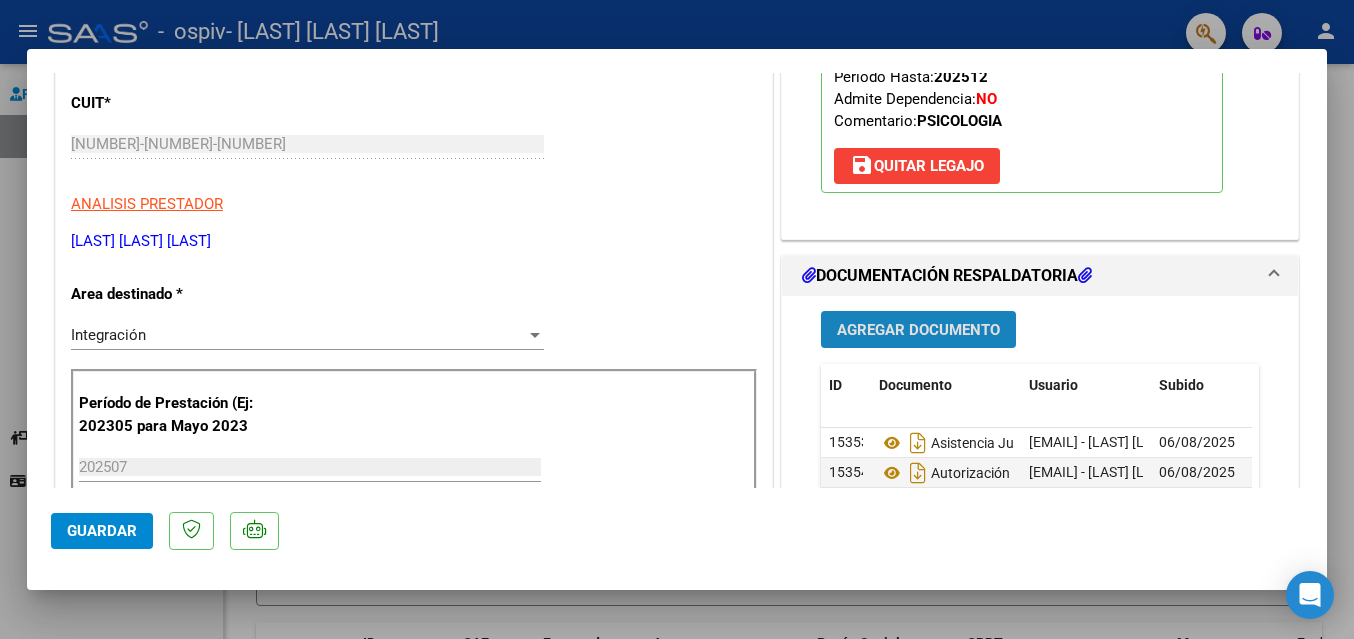 click on "Agregar Documento" at bounding box center (918, 330) 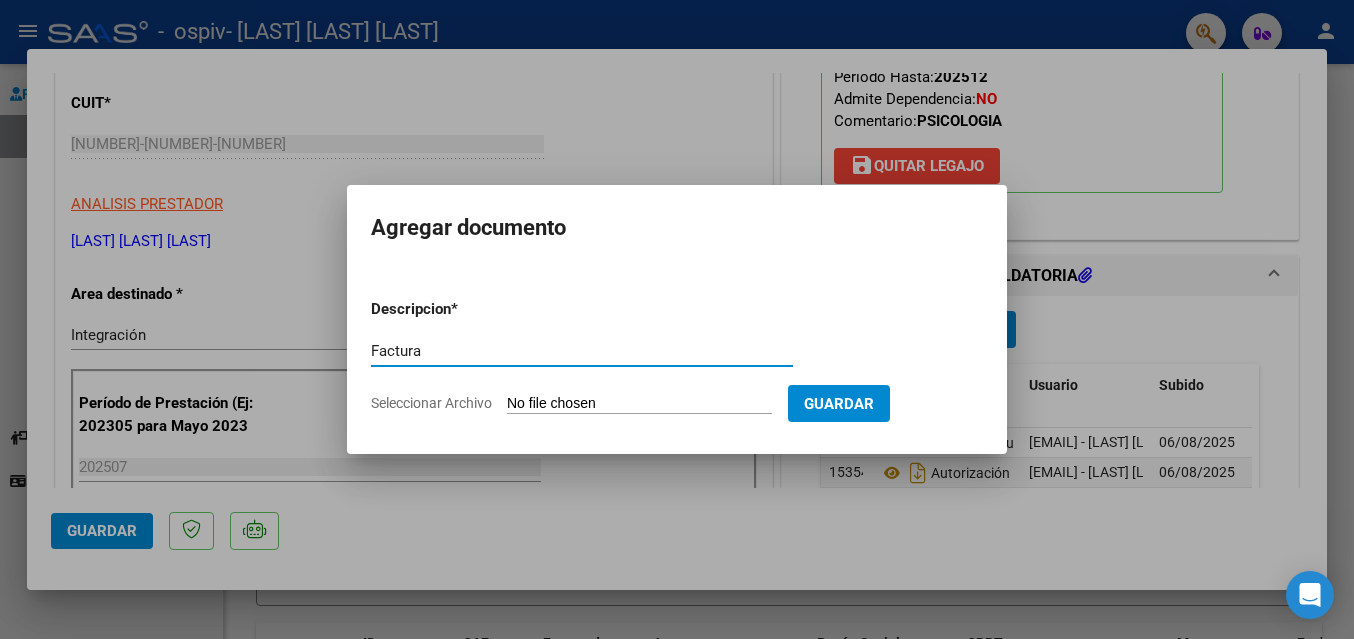 type on "Factura" 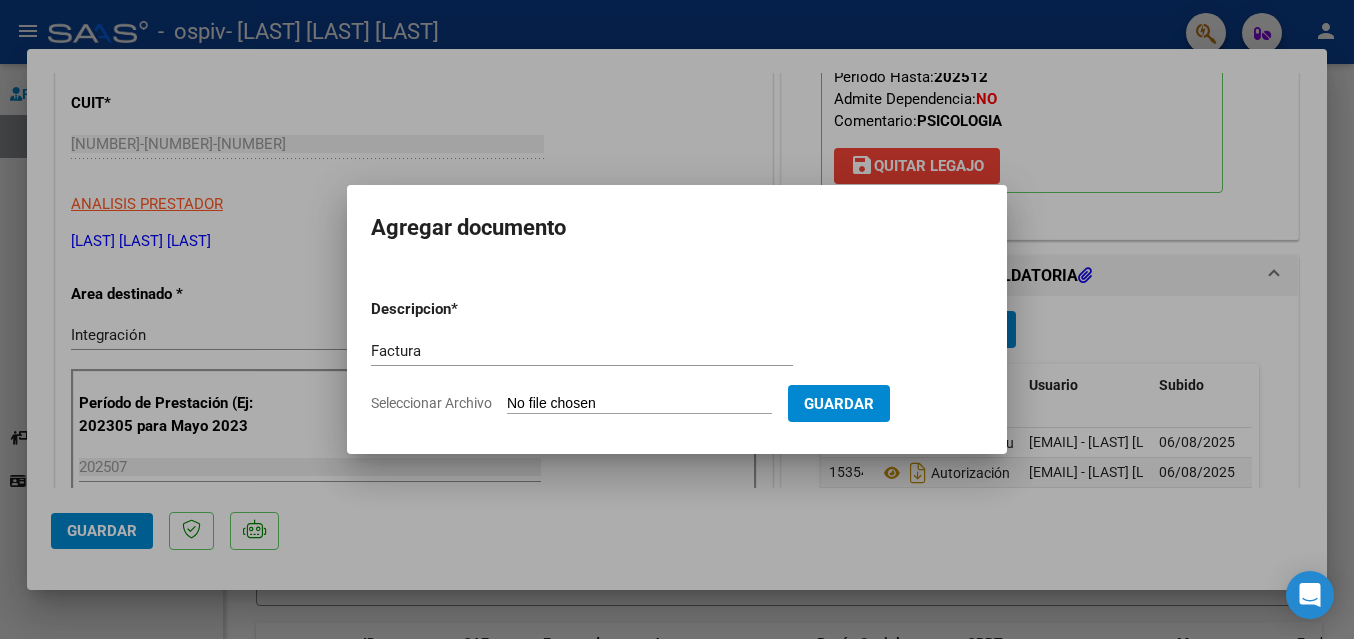 click on "Seleccionar Archivo" at bounding box center [639, 404] 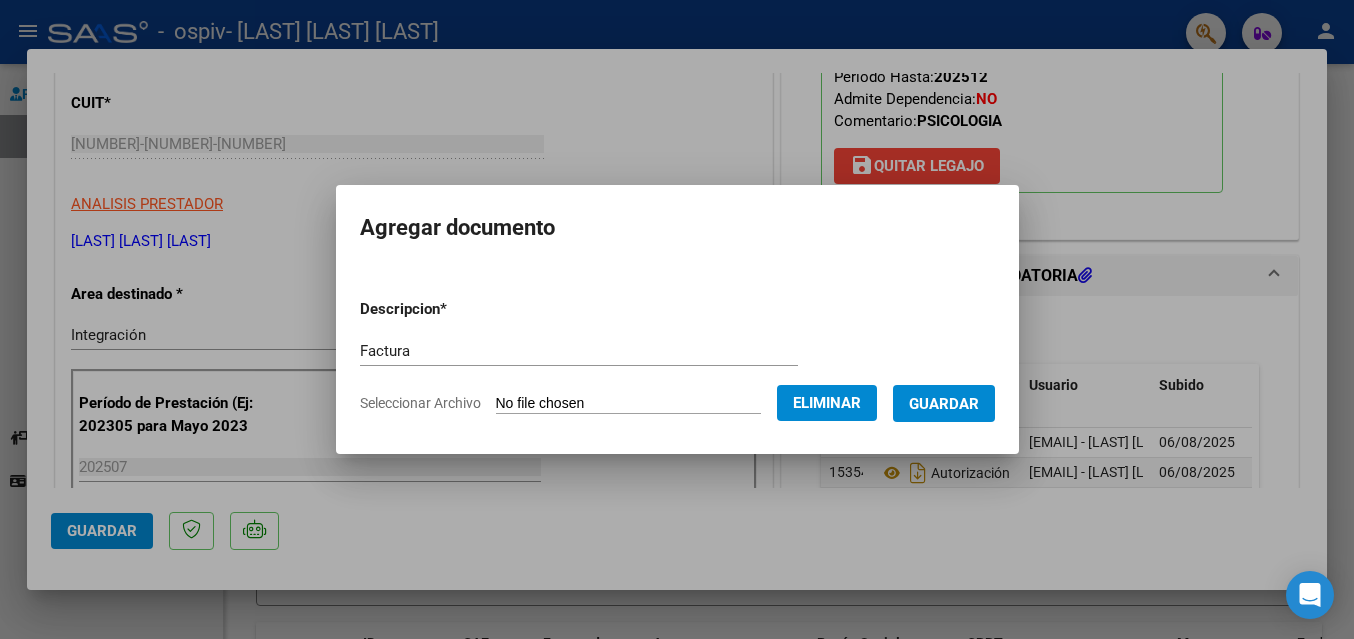 click on "Guardar" at bounding box center (944, 404) 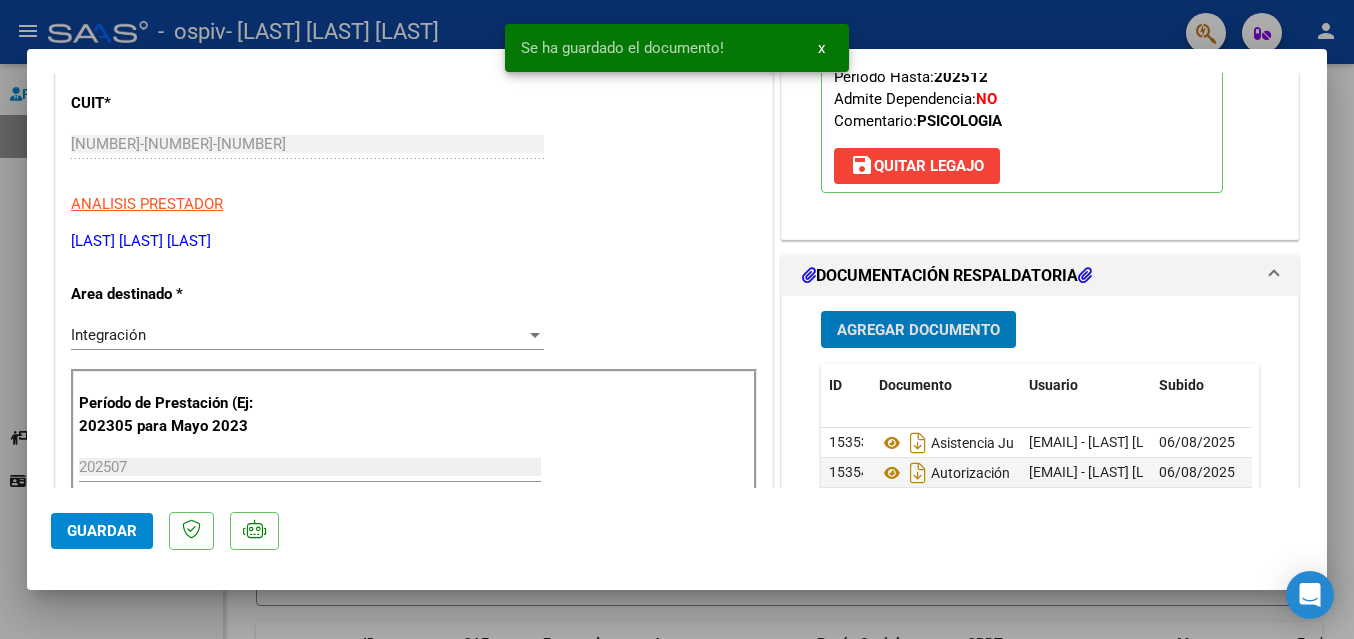 click on "x" at bounding box center [821, 48] 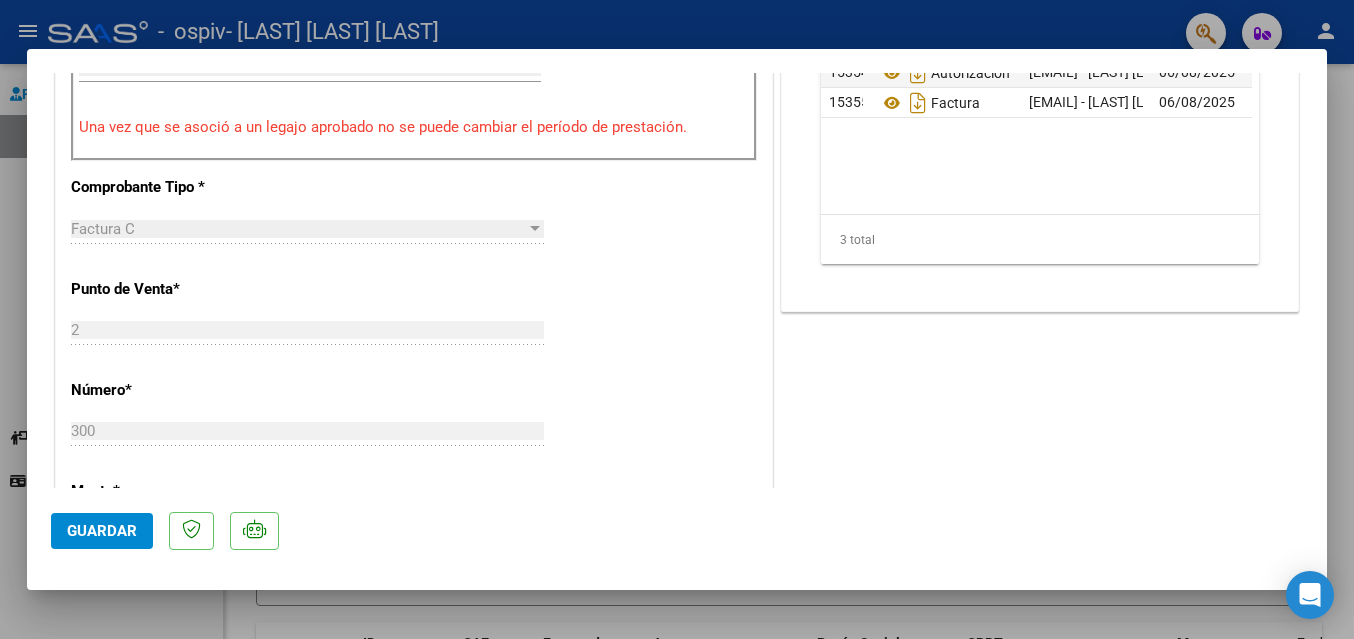 scroll, scrollTop: 900, scrollLeft: 0, axis: vertical 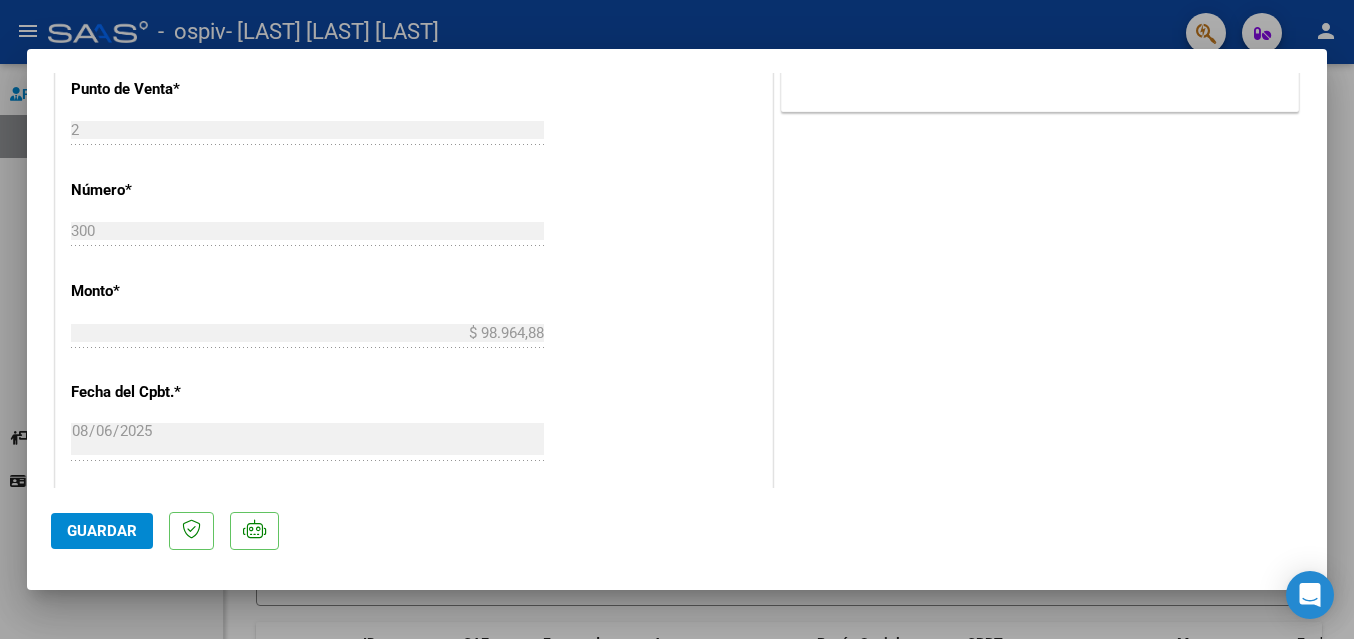 click on "Guardar" 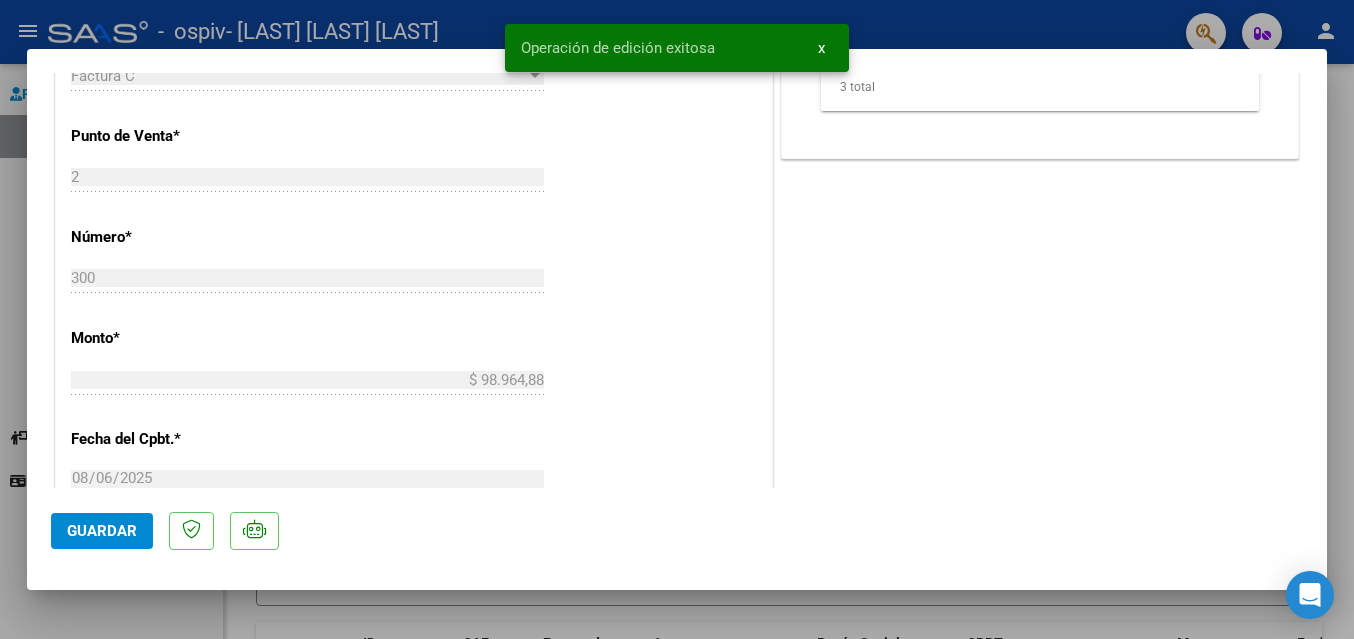 scroll, scrollTop: 900, scrollLeft: 0, axis: vertical 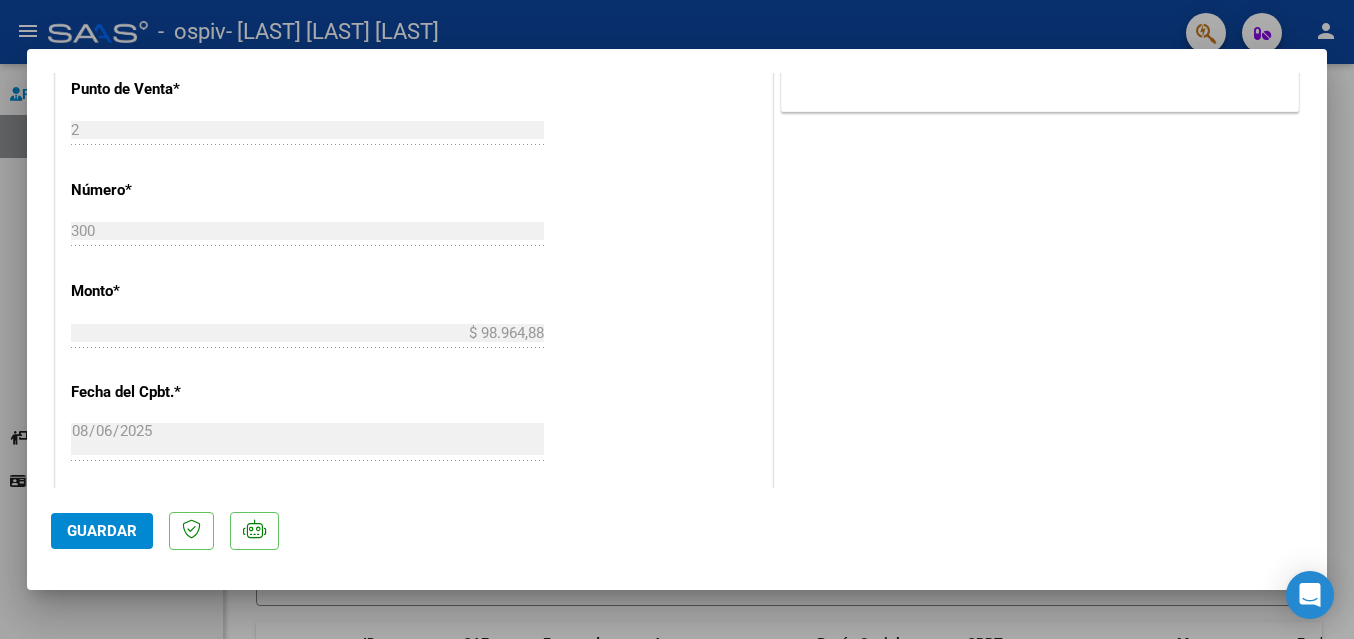 click at bounding box center [677, 319] 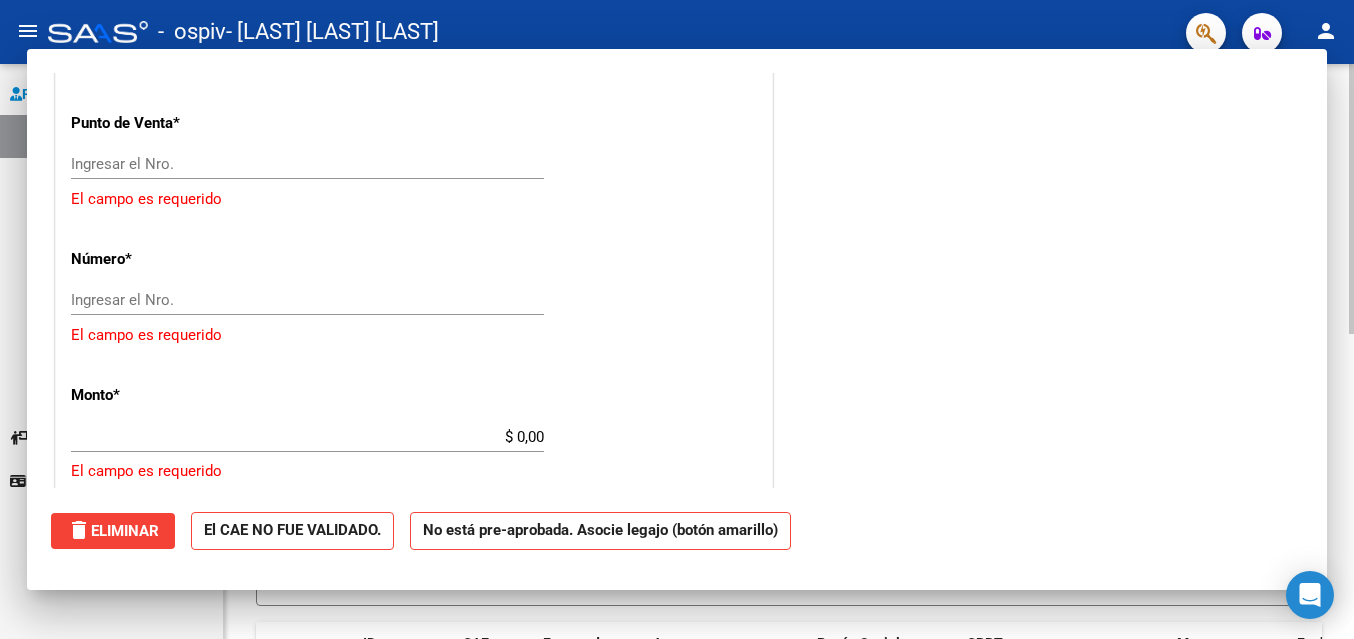 scroll, scrollTop: 0, scrollLeft: 0, axis: both 